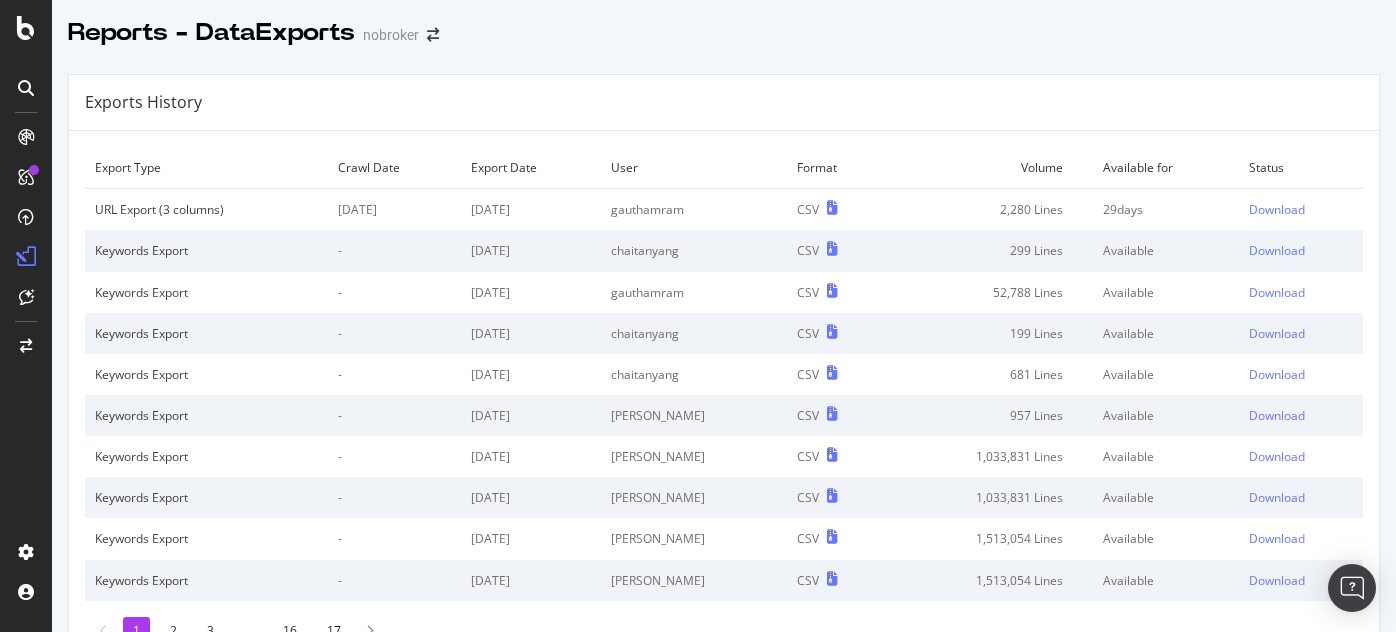 scroll, scrollTop: 0, scrollLeft: 0, axis: both 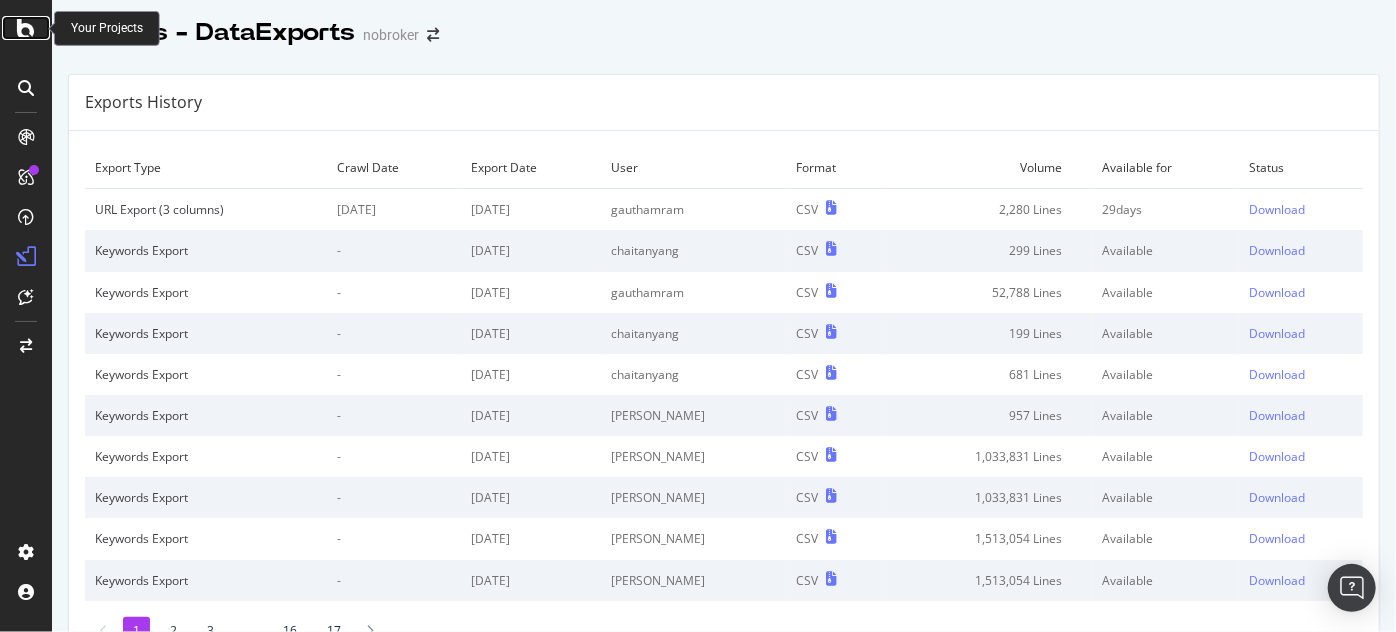 click at bounding box center [26, 28] 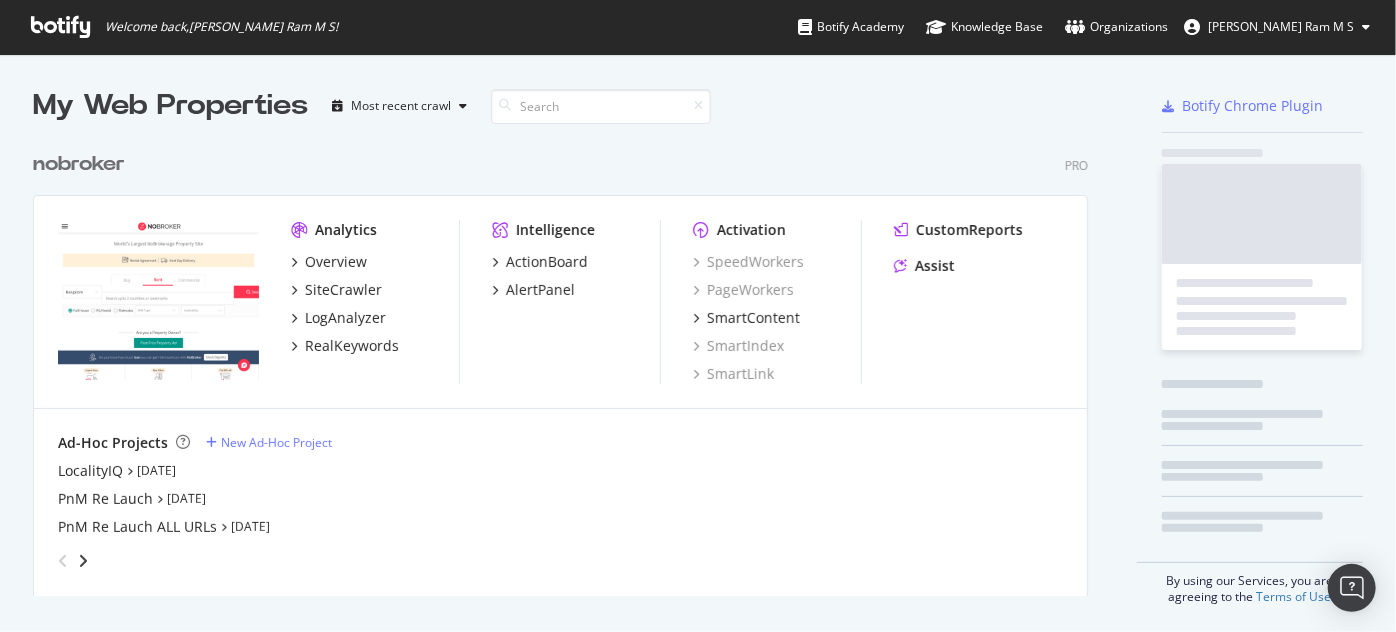 scroll, scrollTop: 14, scrollLeft: 15, axis: both 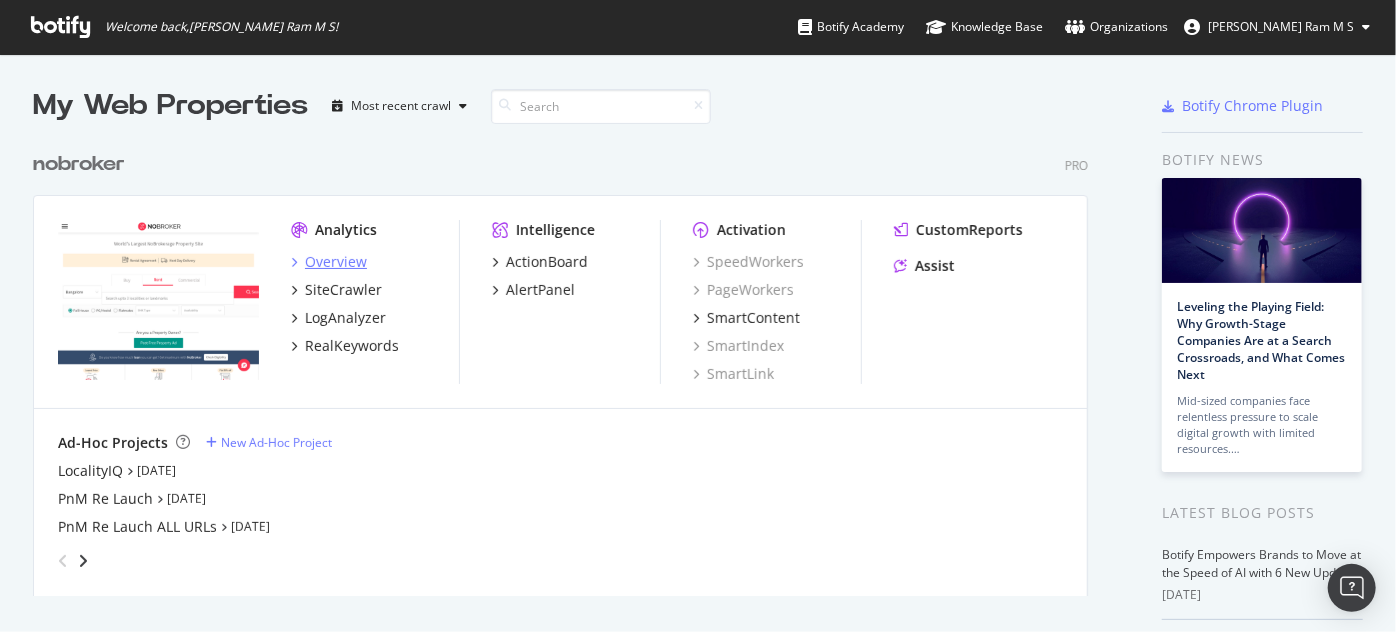 click on "Overview" at bounding box center [336, 262] 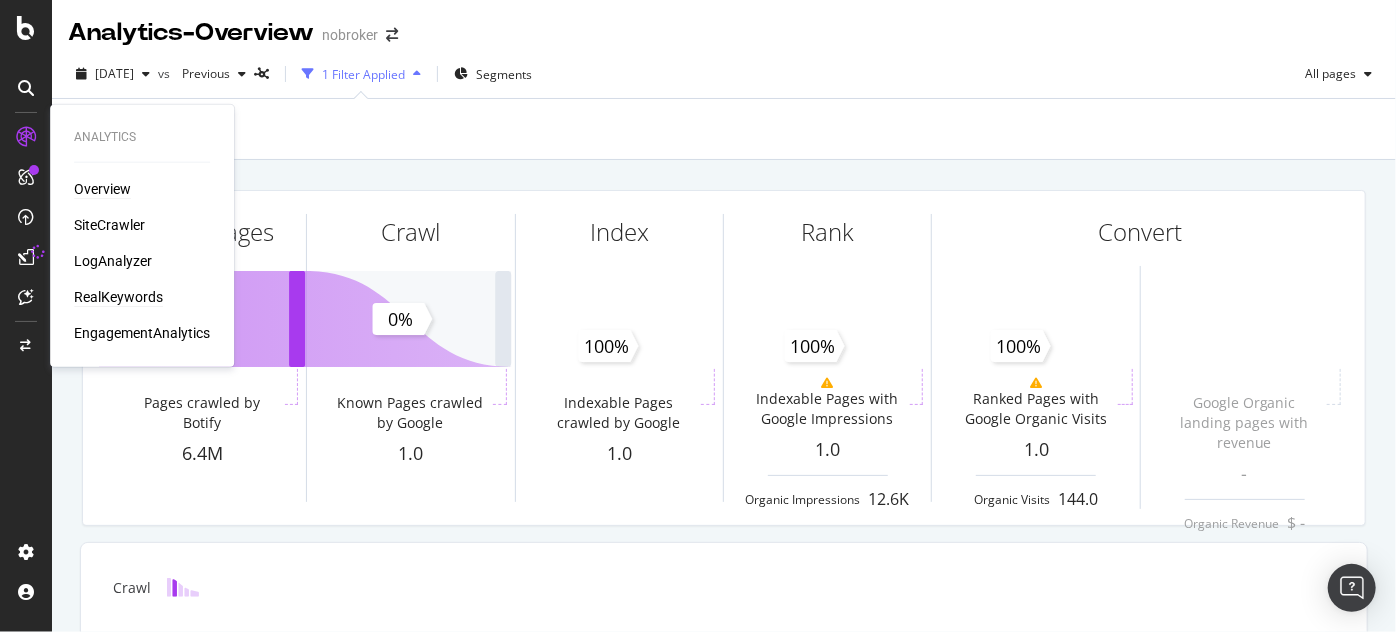 click on "RealKeywords" at bounding box center (118, 297) 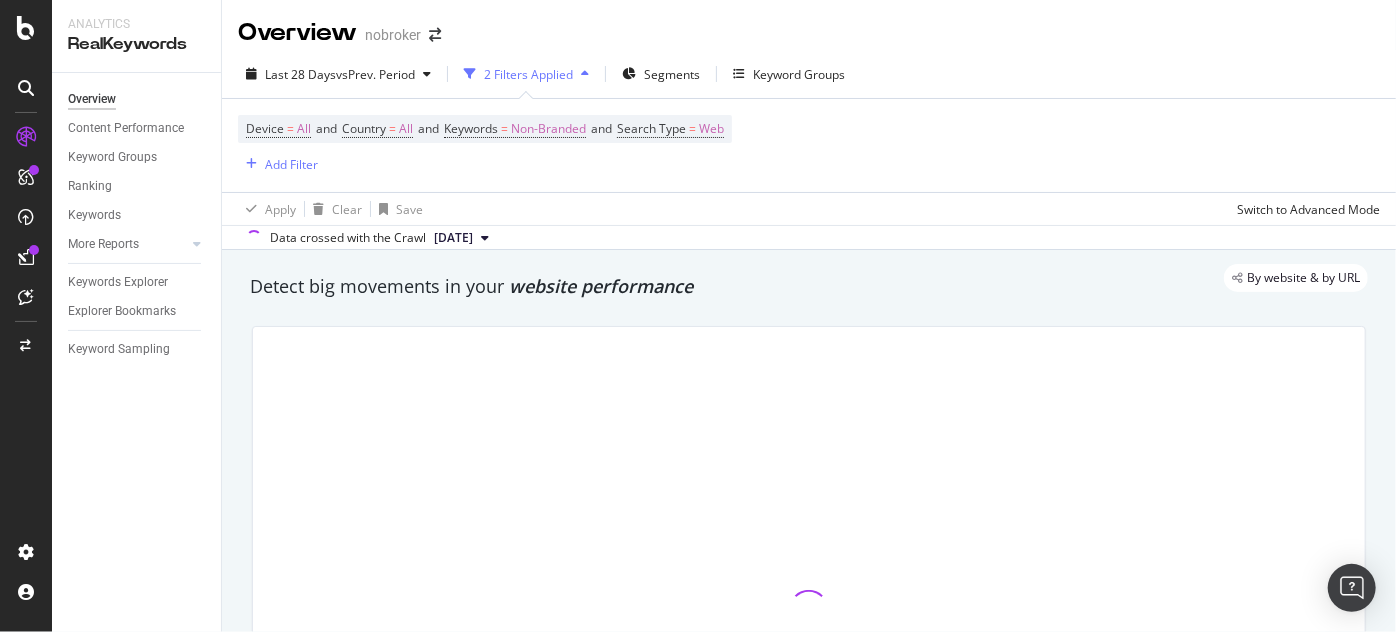 click on "[DATE]" at bounding box center (453, 238) 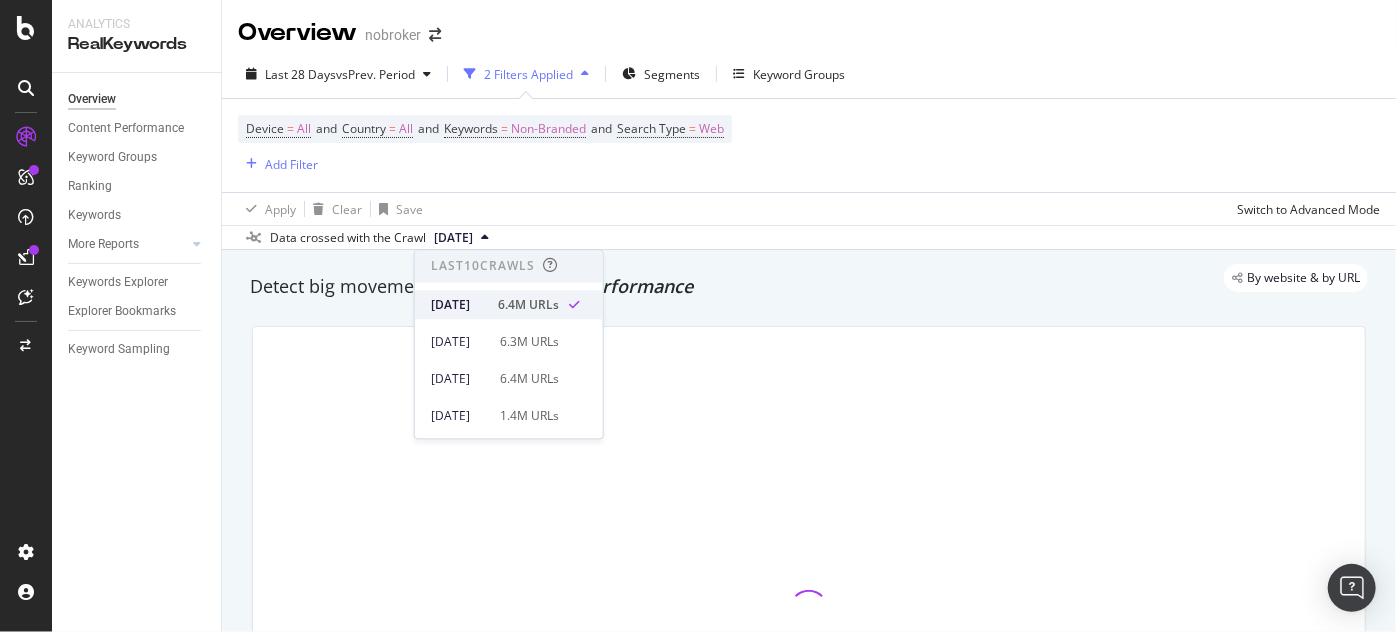 click on "[DATE]" at bounding box center [458, 305] 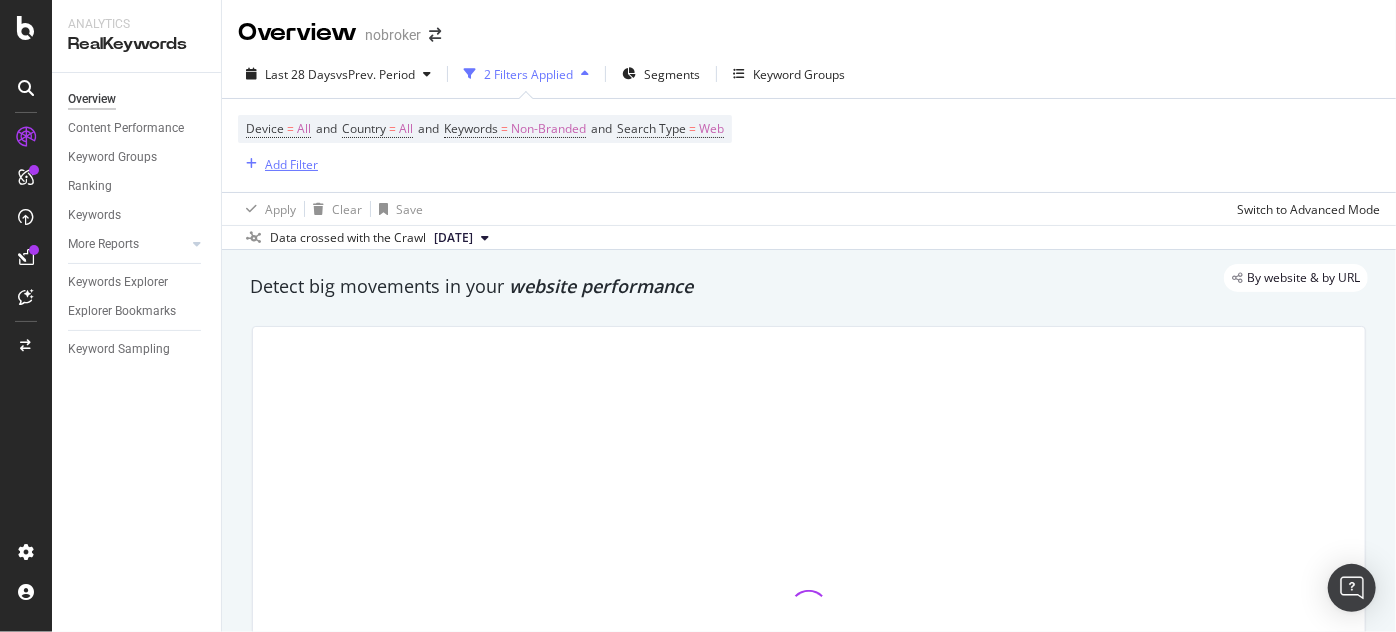 click on "Device   =     All  and  Country   =     All  and  Keywords   =     Non-Branded  and  Search Type   =     Web Add Filter" at bounding box center (809, 145) 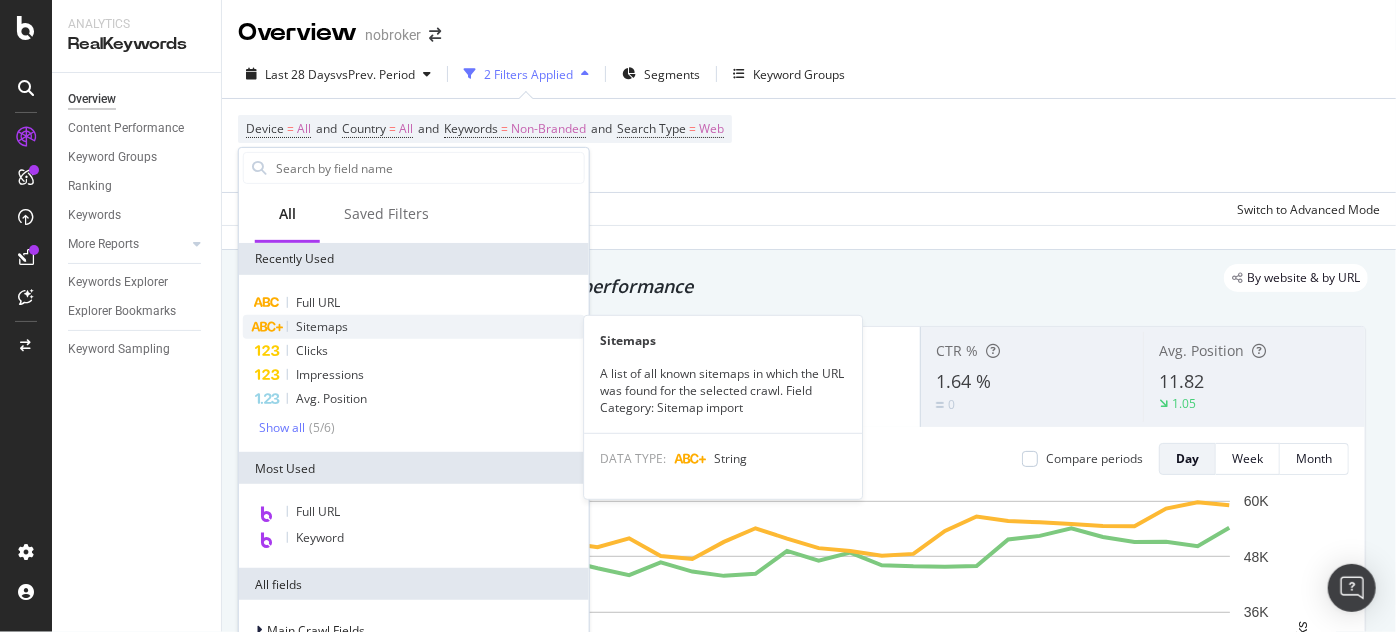 click on "Sitemaps" at bounding box center (322, 326) 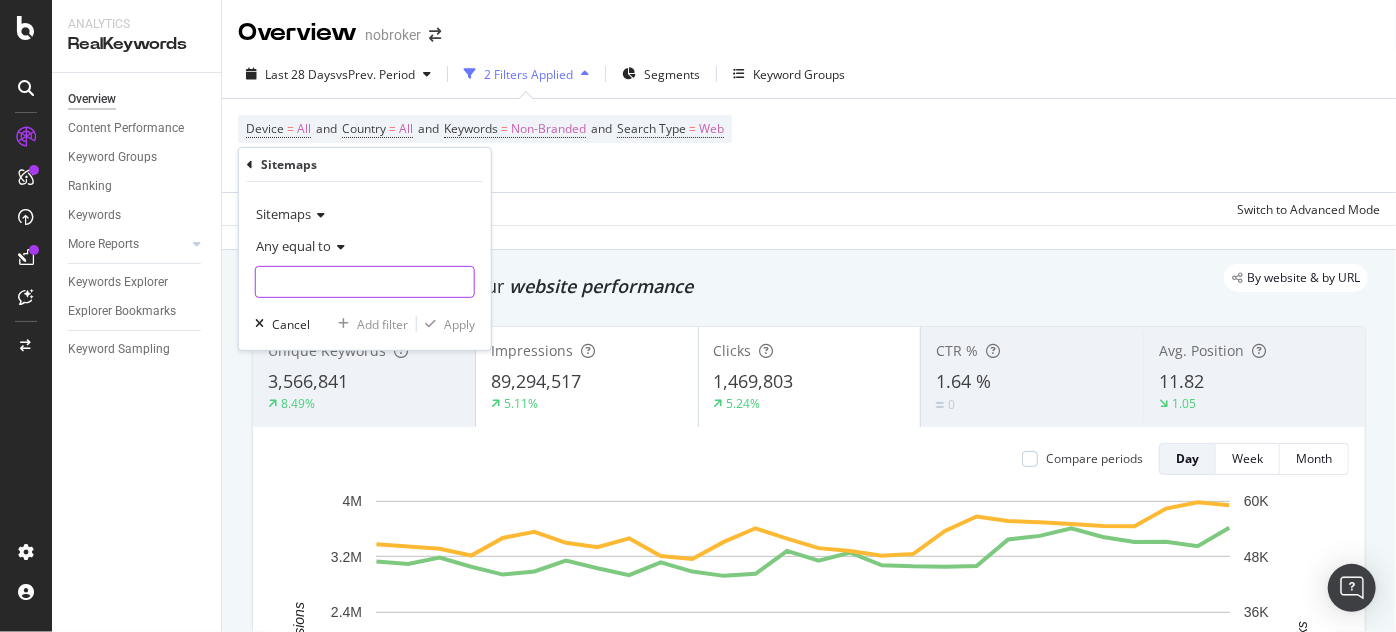 click at bounding box center [365, 282] 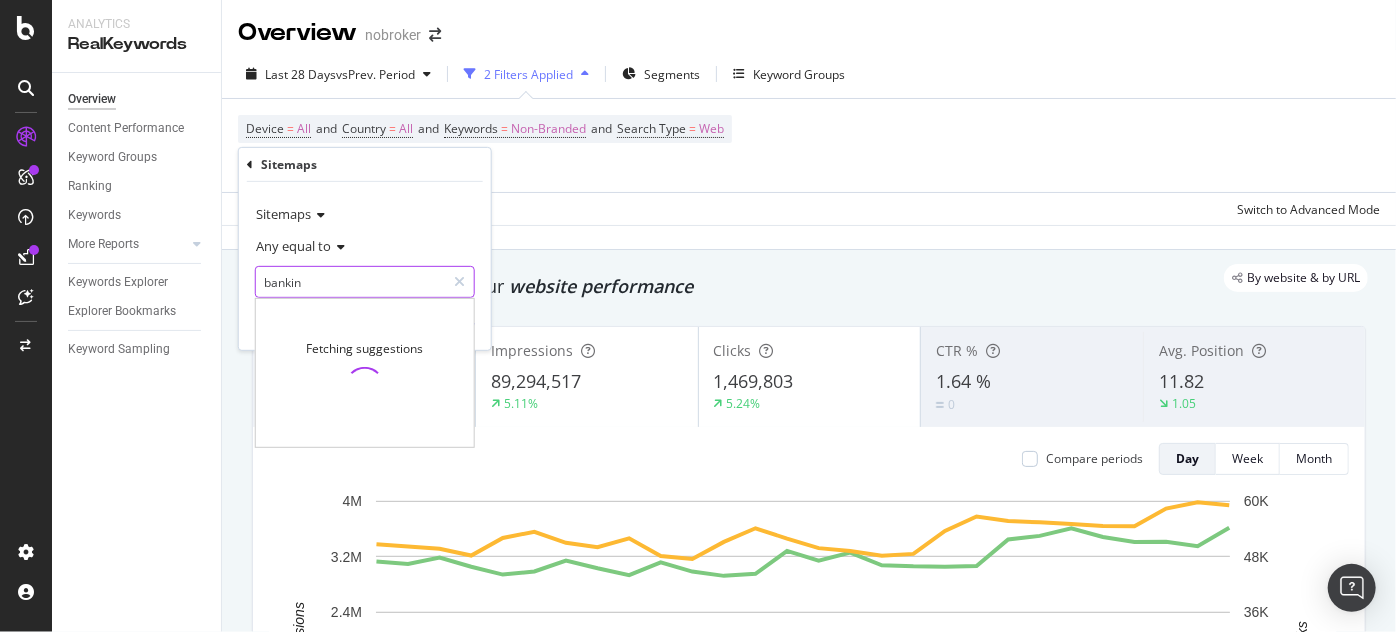 type on "banking" 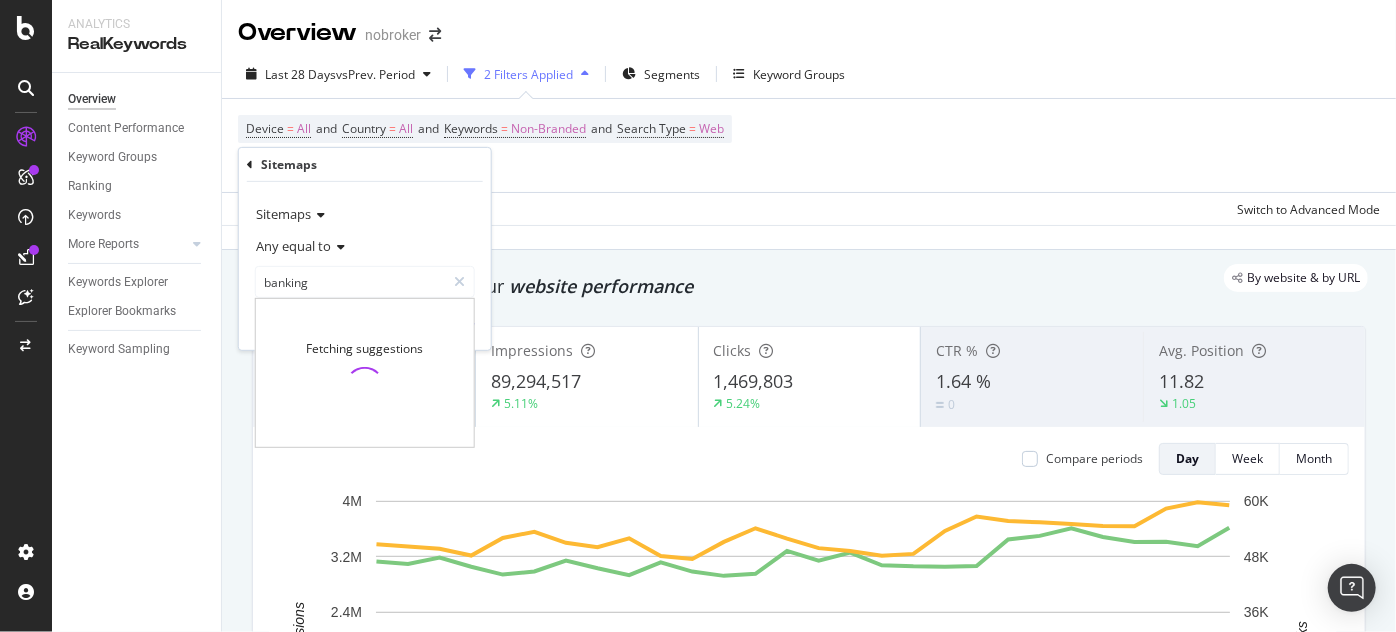 click on "Last 28 Days  vs  Prev. Period 2 Filters Applied Segments Keyword Groups" at bounding box center [809, 78] 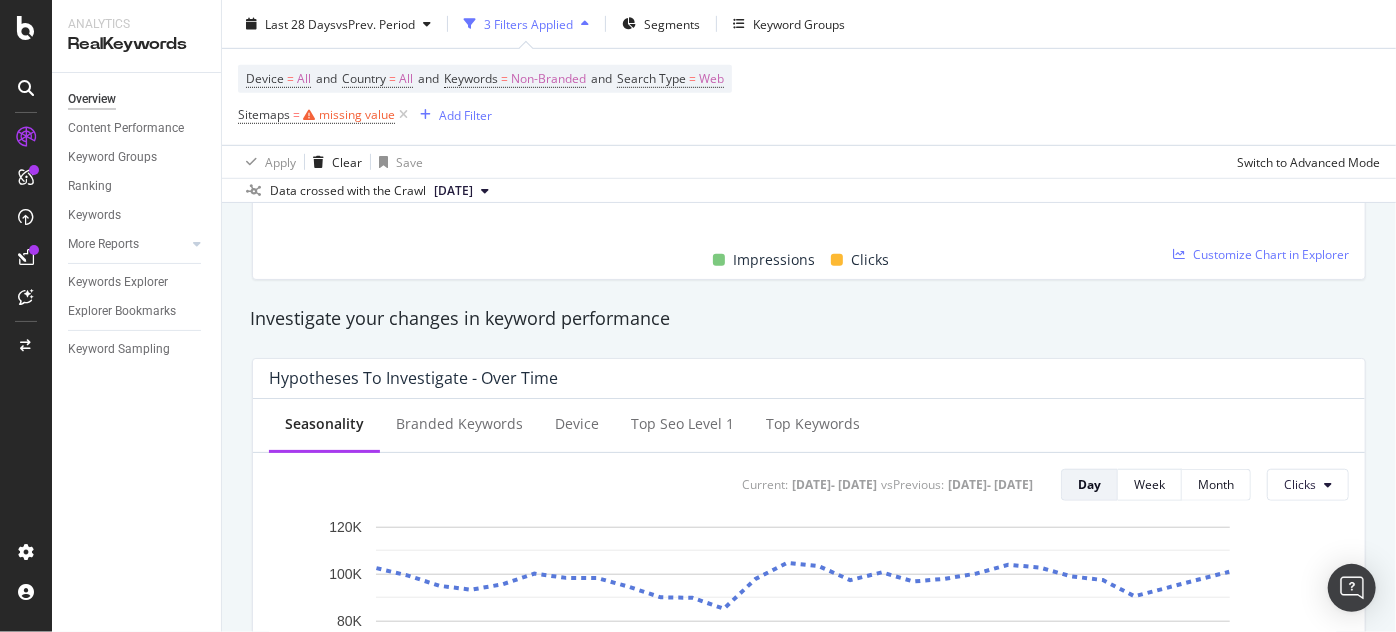 scroll, scrollTop: 205, scrollLeft: 0, axis: vertical 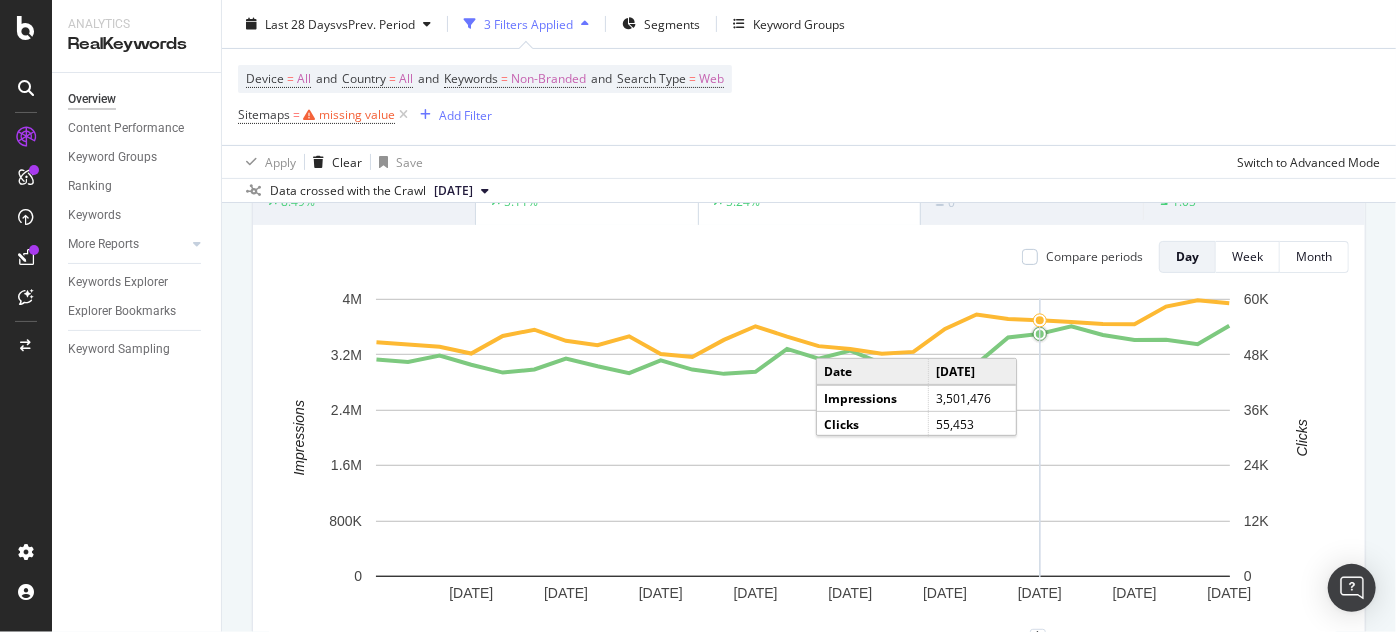 click 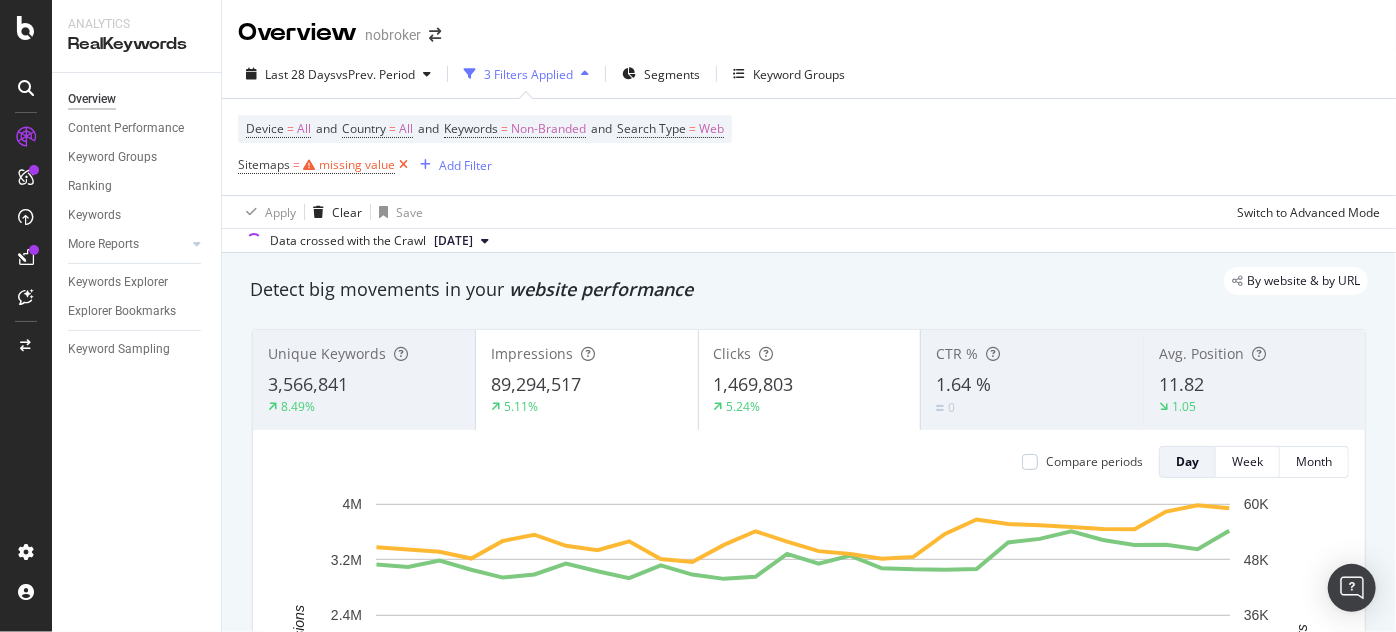 click at bounding box center (403, 165) 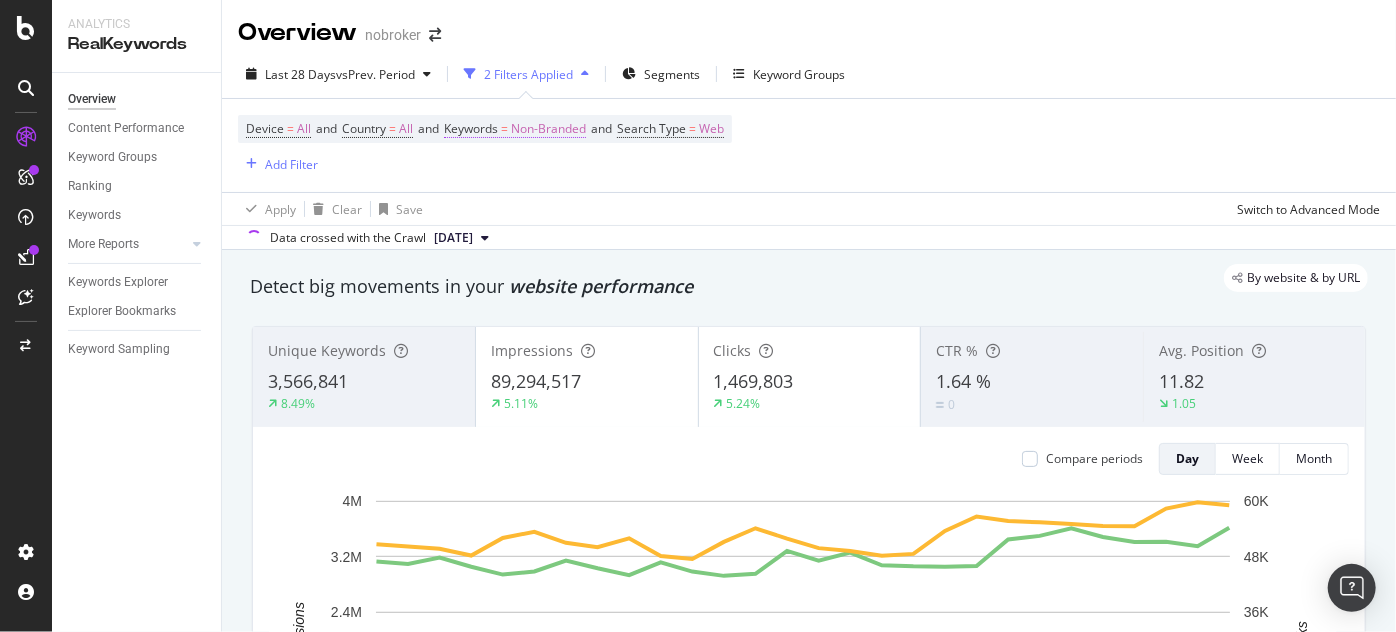 click on "Non-Branded" at bounding box center [548, 129] 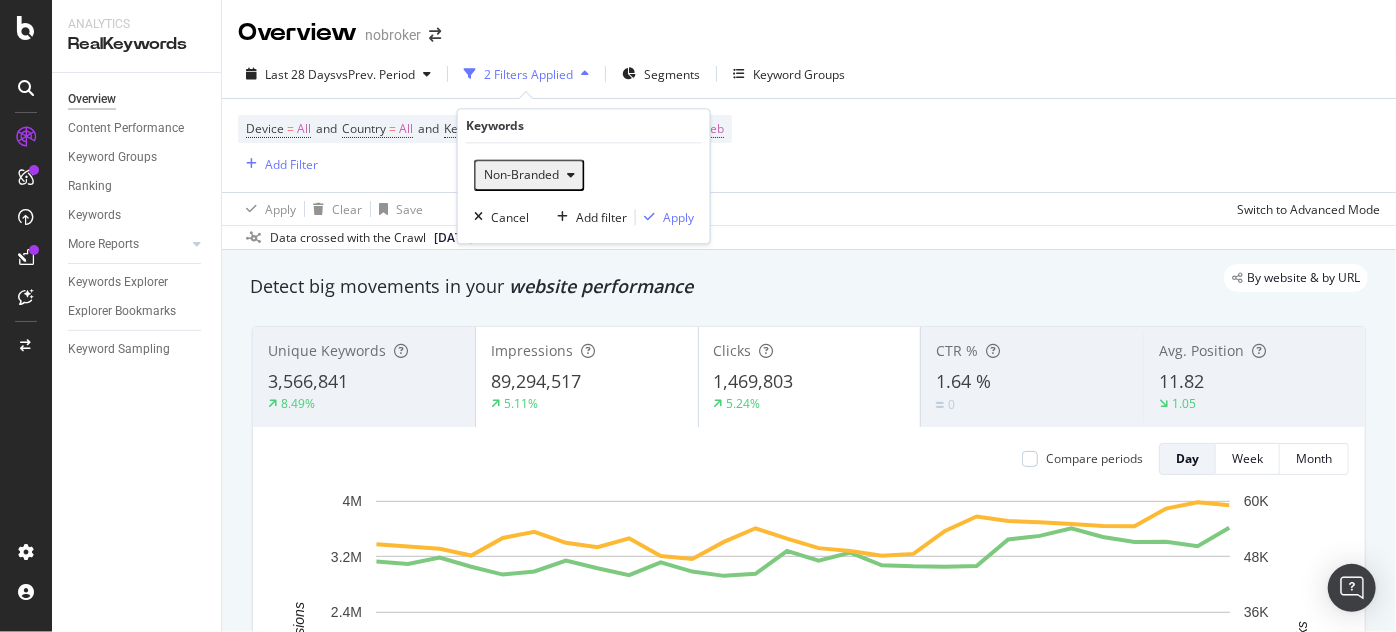 click on "Device   =     All  and  Country   =     All  and  Keywords   =     Non-Branded  and  Search Type   =     Web Add Filter" at bounding box center (485, 145) 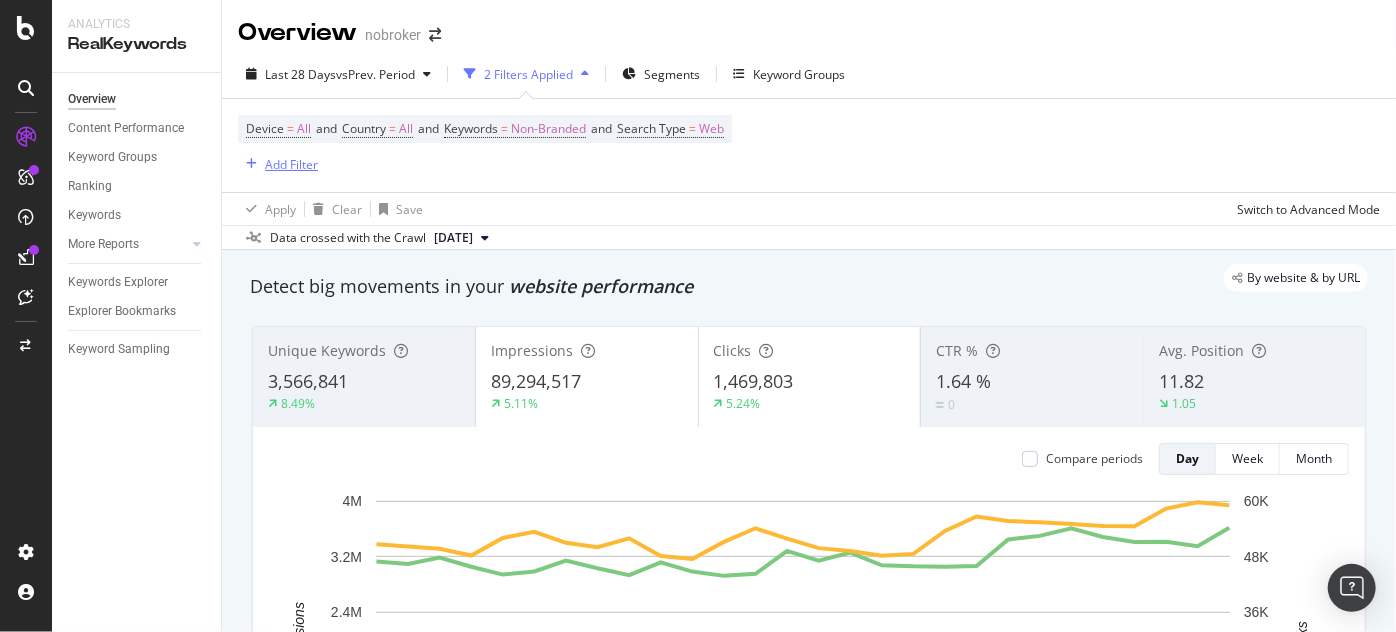 click on "Add Filter" at bounding box center [291, 164] 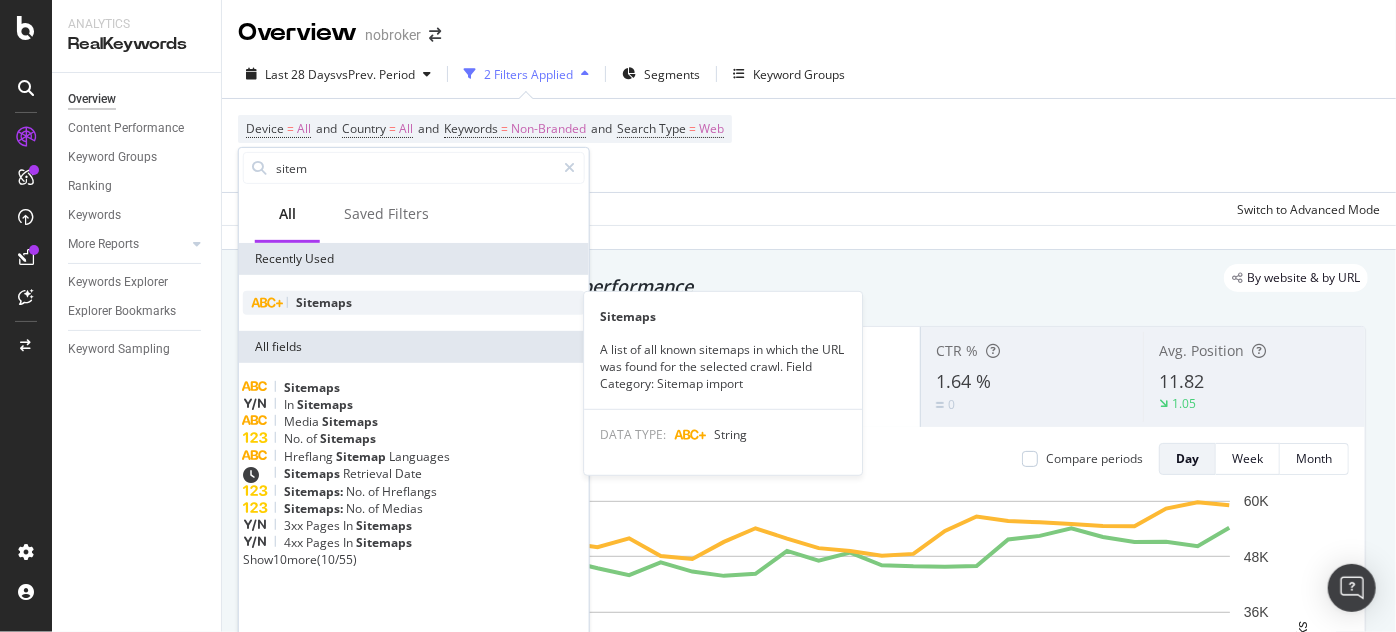 type on "sitem" 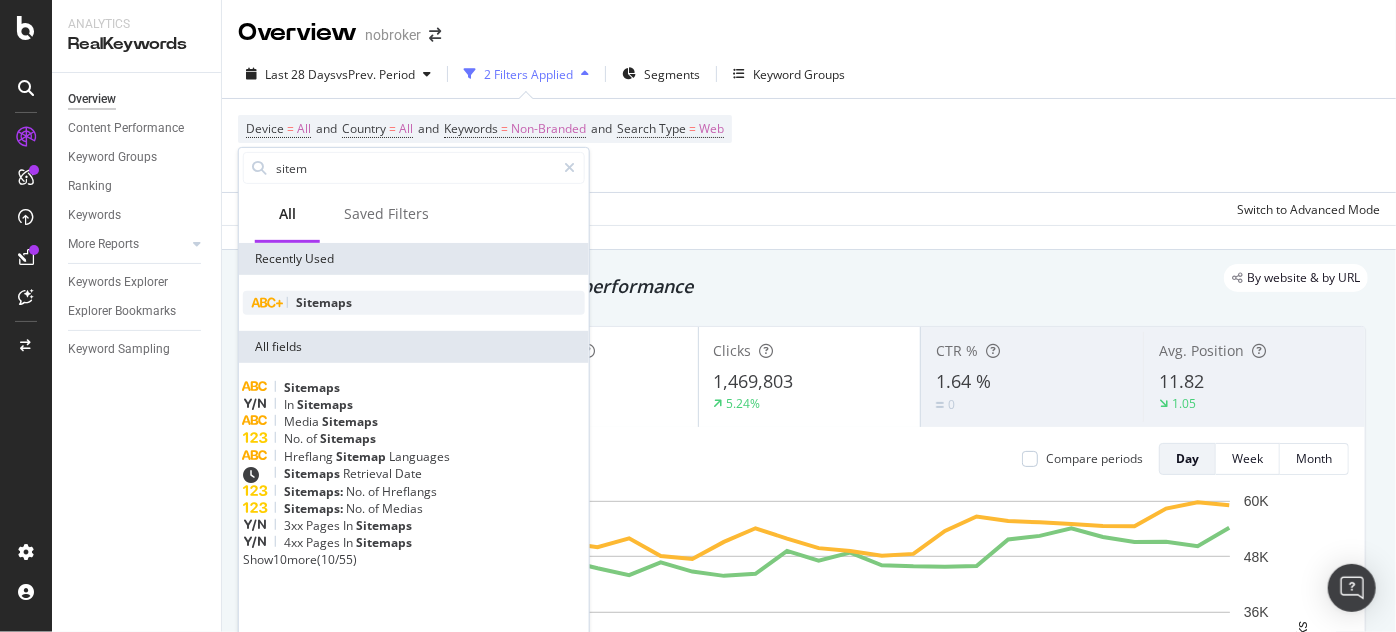click on "Sitemaps" at bounding box center [324, 302] 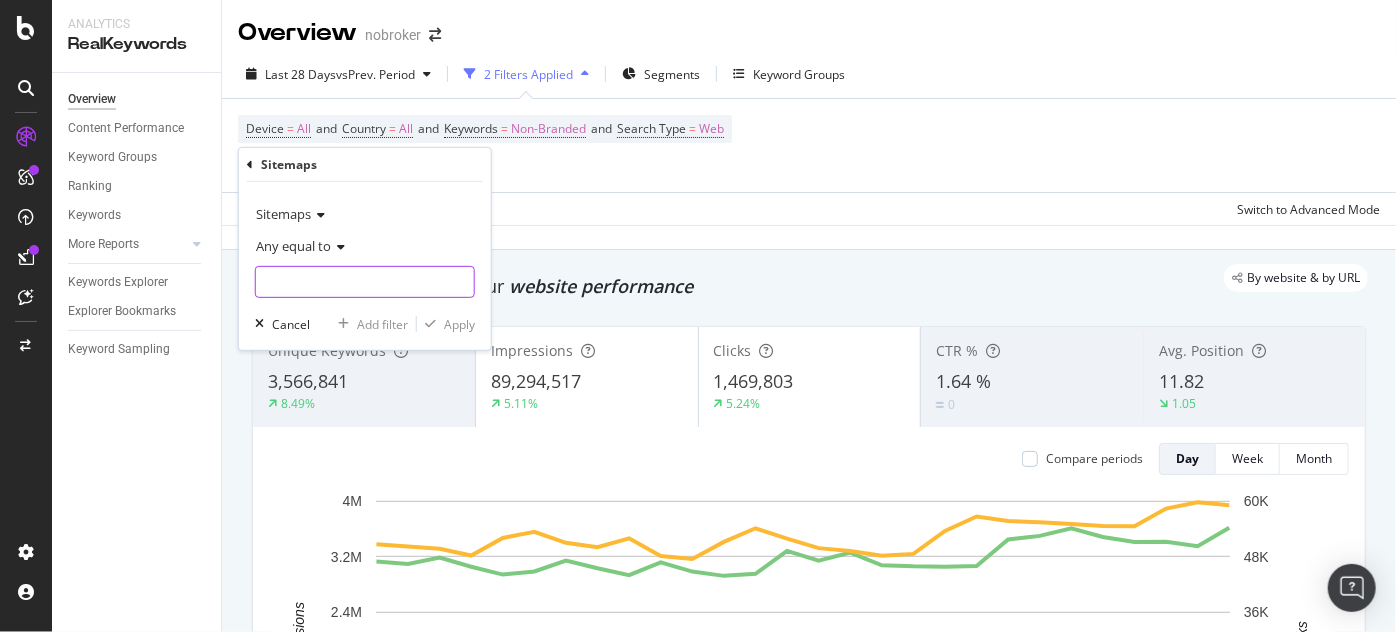 click at bounding box center [365, 282] 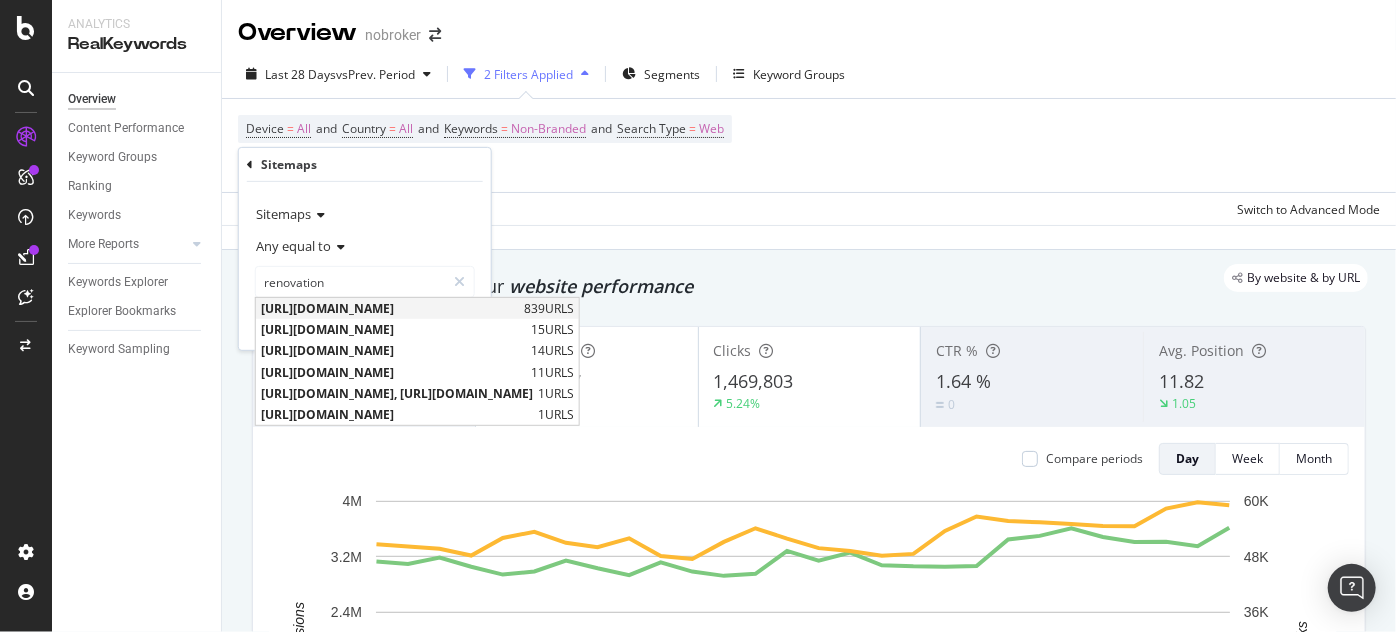 click on "[URL][DOMAIN_NAME]" at bounding box center (390, 308) 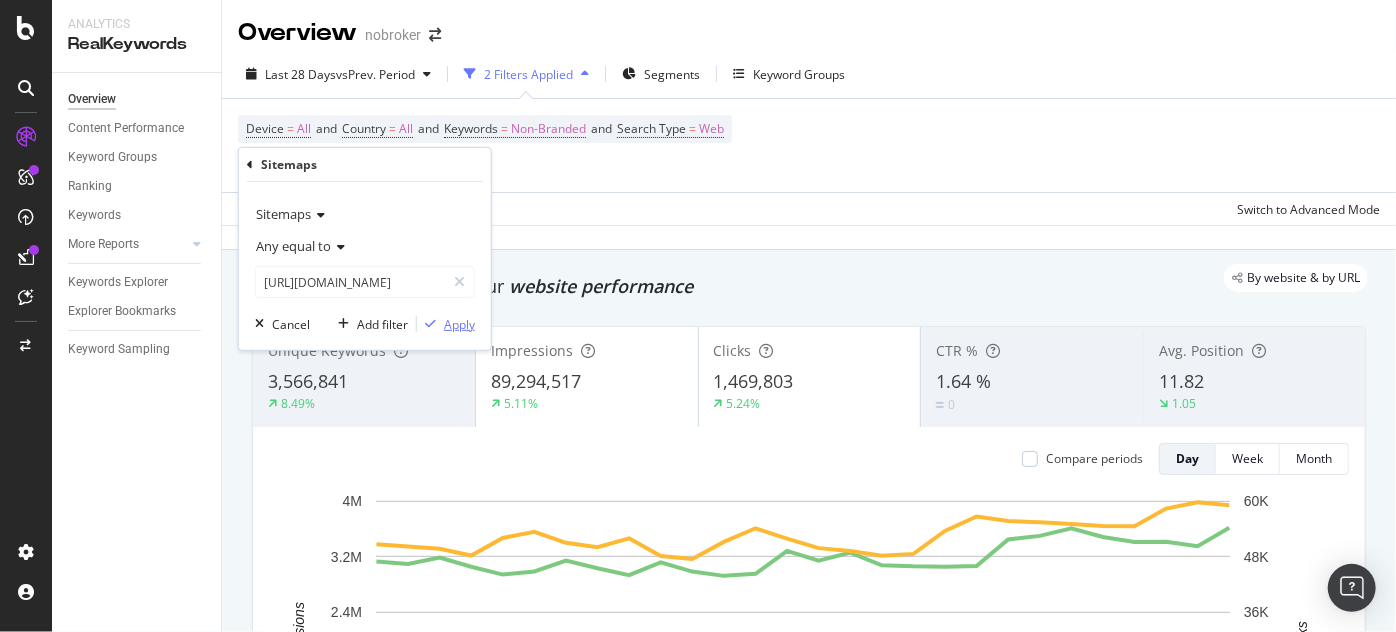 click on "Apply" at bounding box center (459, 323) 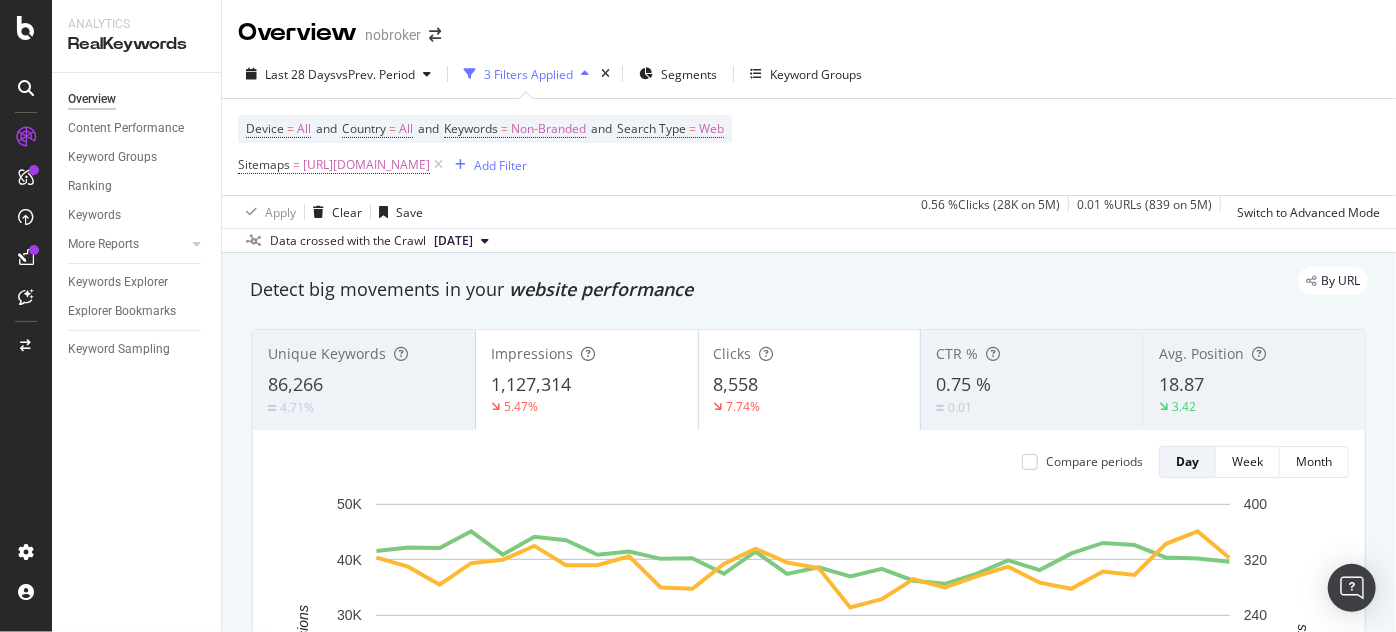 click on "Last 28 Days  vs  Prev. Period 3 Filters Applied Segments Keyword Groups" at bounding box center (809, 78) 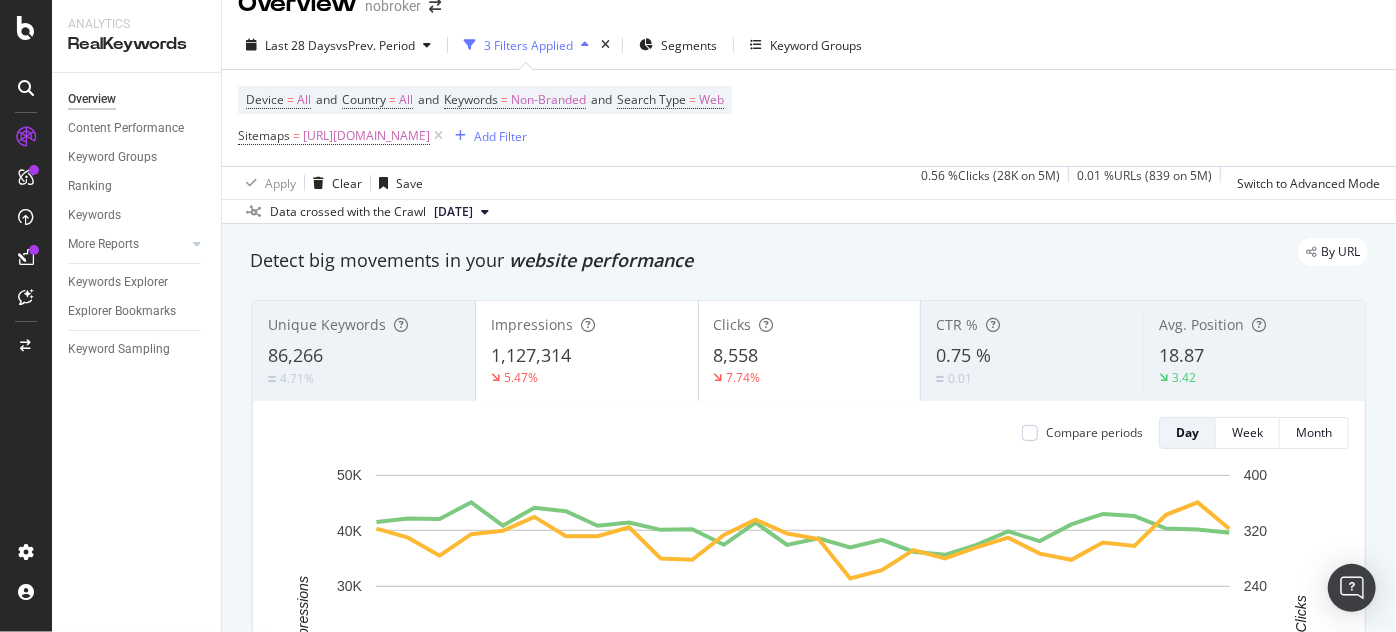 scroll, scrollTop: 6, scrollLeft: 0, axis: vertical 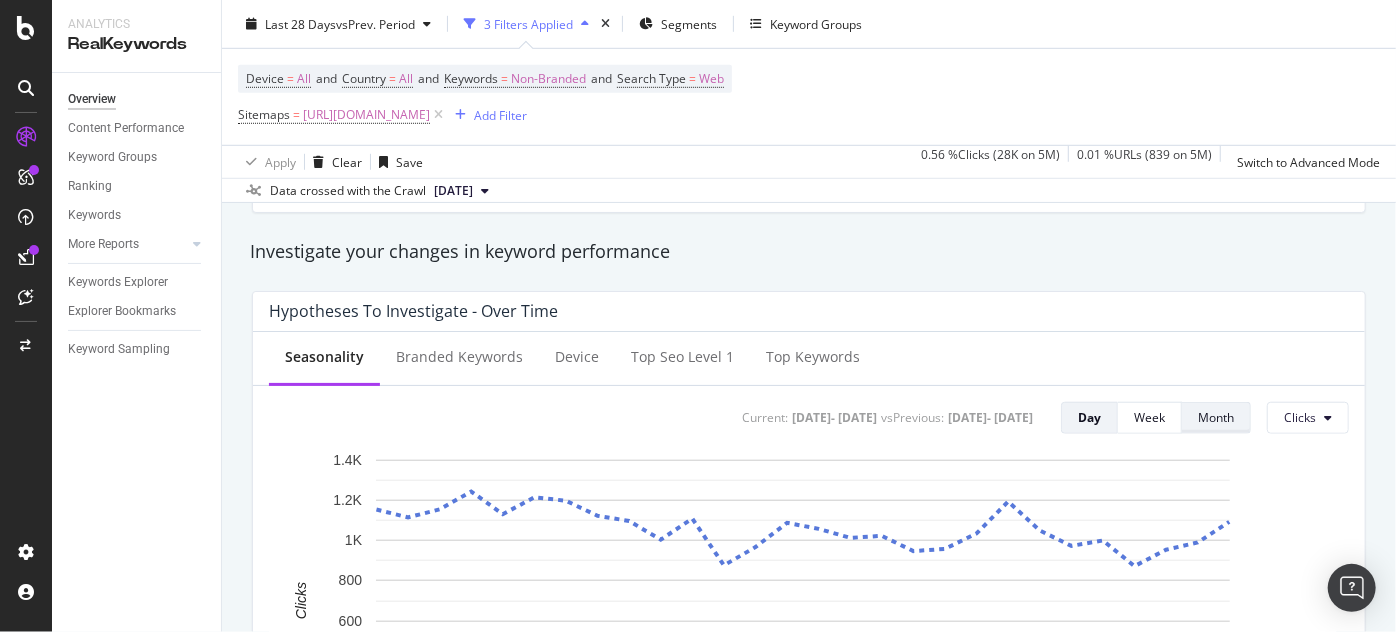 click on "Month" at bounding box center [1216, 417] 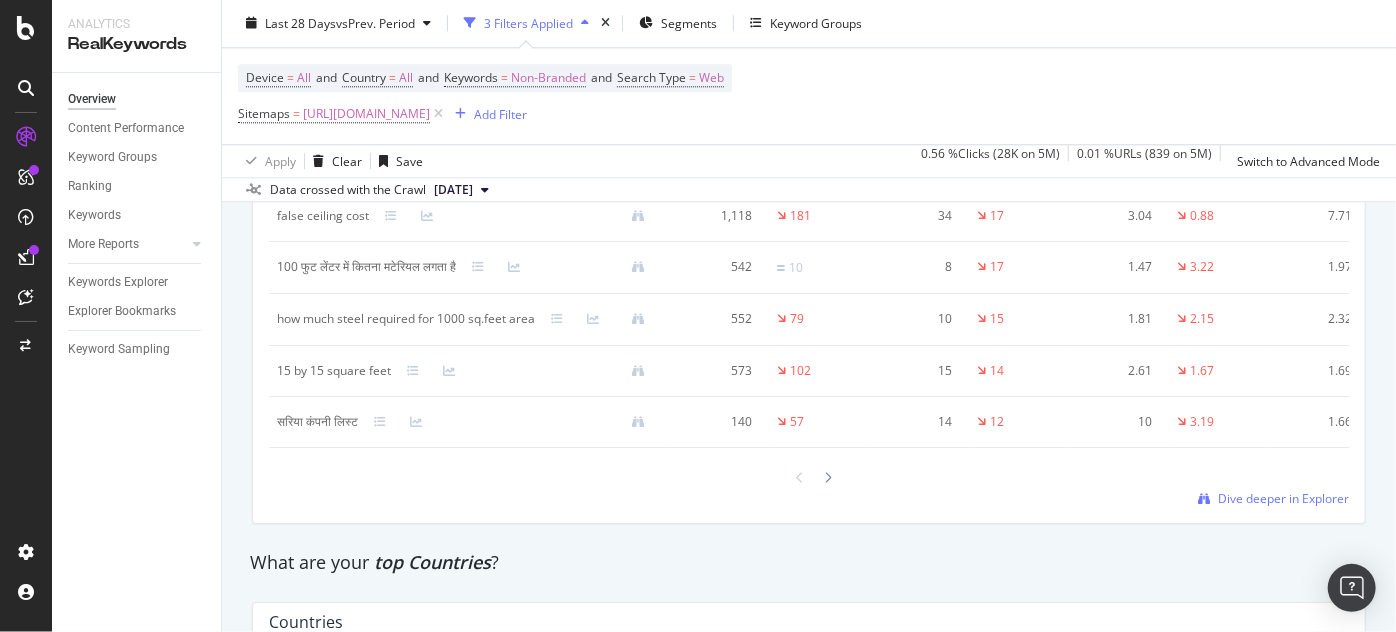 scroll, scrollTop: 2522, scrollLeft: 0, axis: vertical 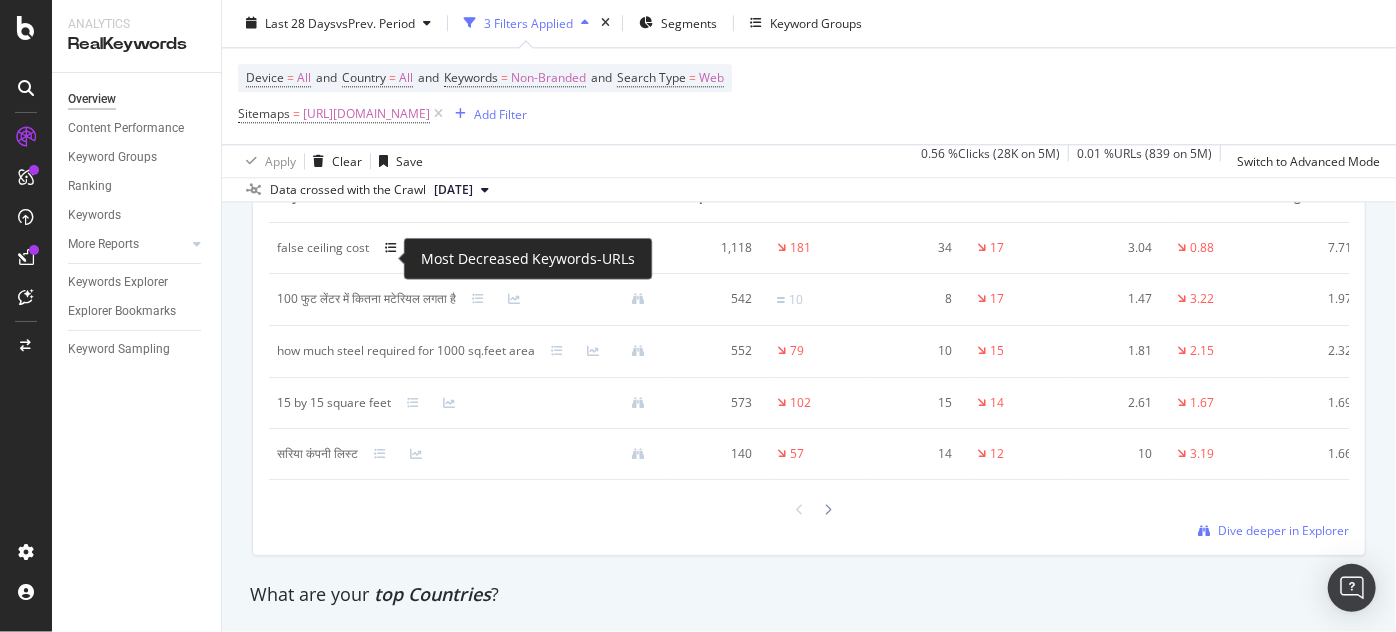 click at bounding box center [391, 248] 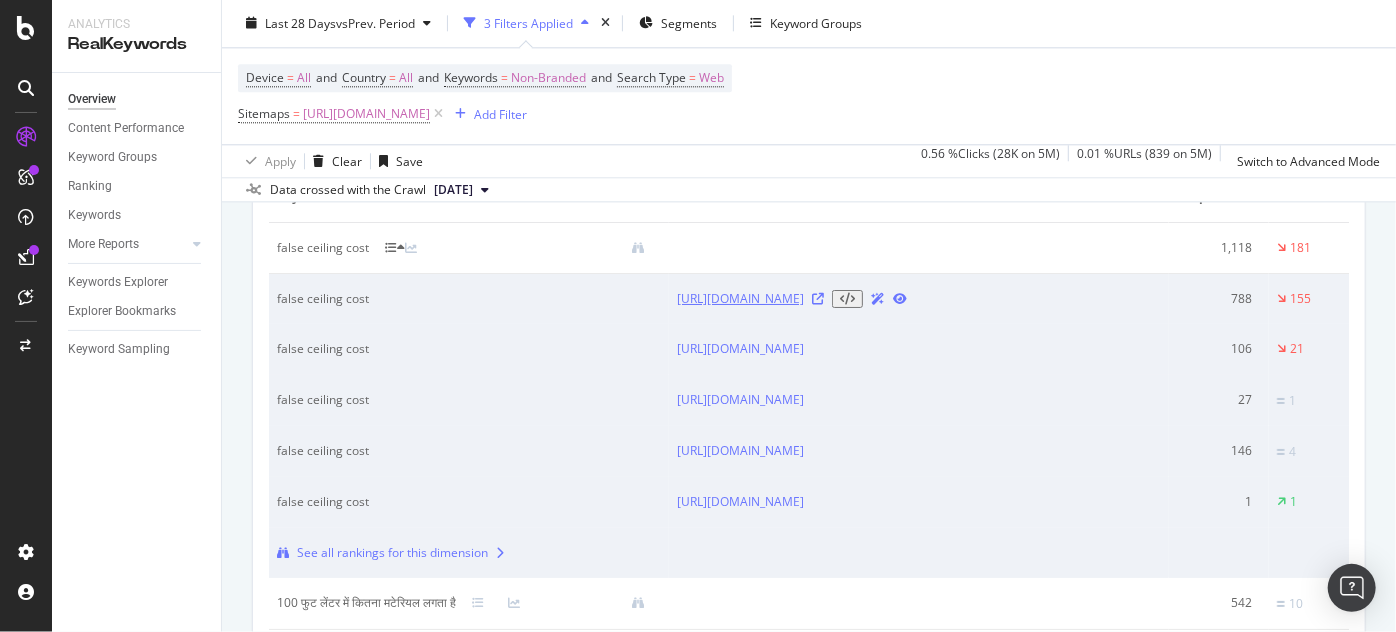 drag, startPoint x: 670, startPoint y: 303, endPoint x: 762, endPoint y: 336, distance: 97.73945 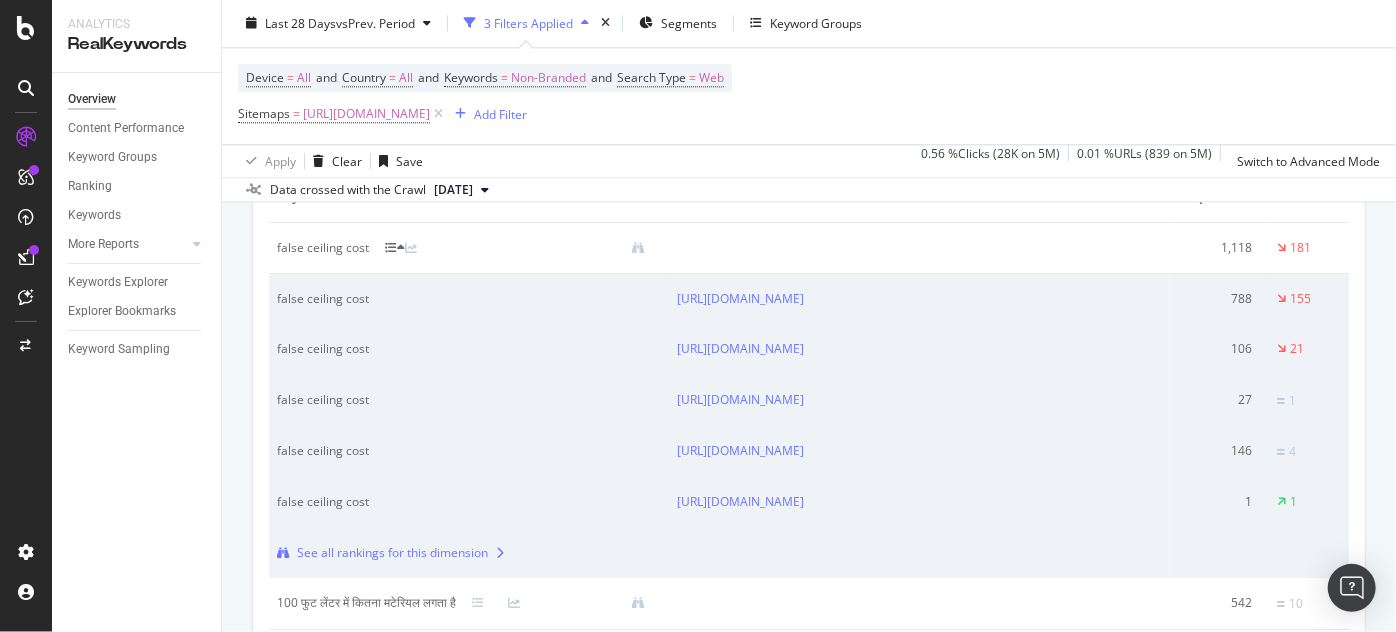 copy on "[URL][DOMAIN_NAME]" 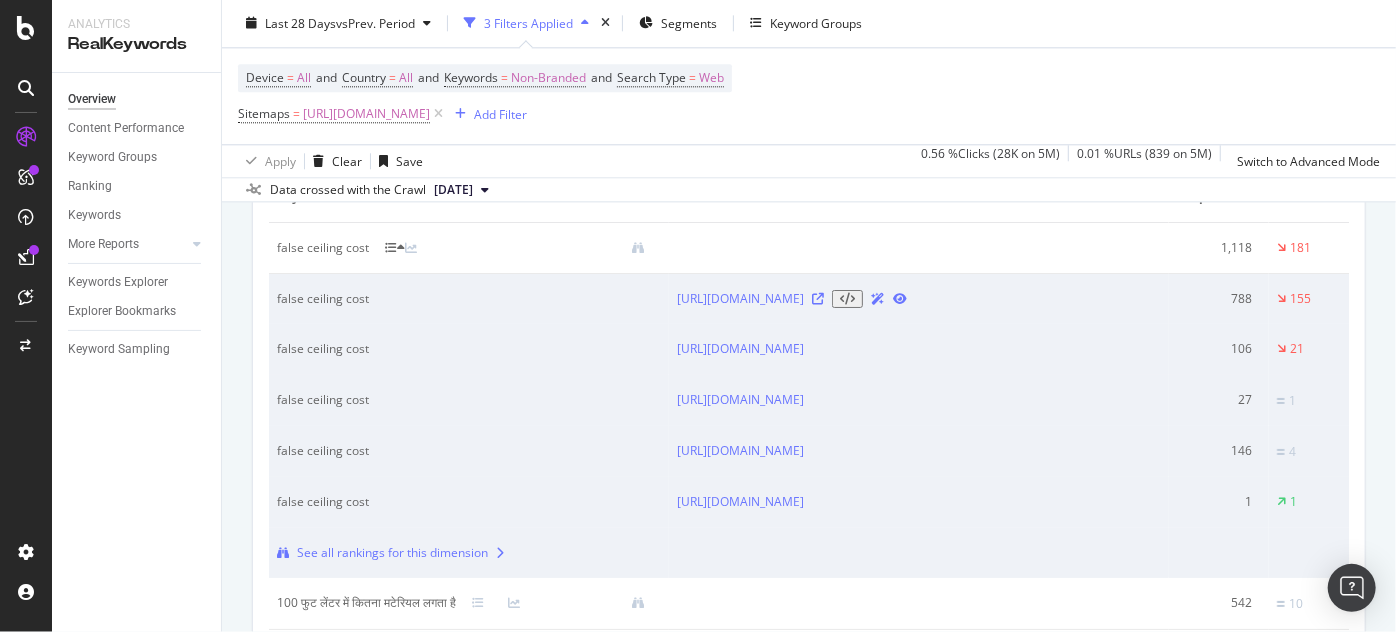 click on "false ceiling cost" at bounding box center (469, 299) 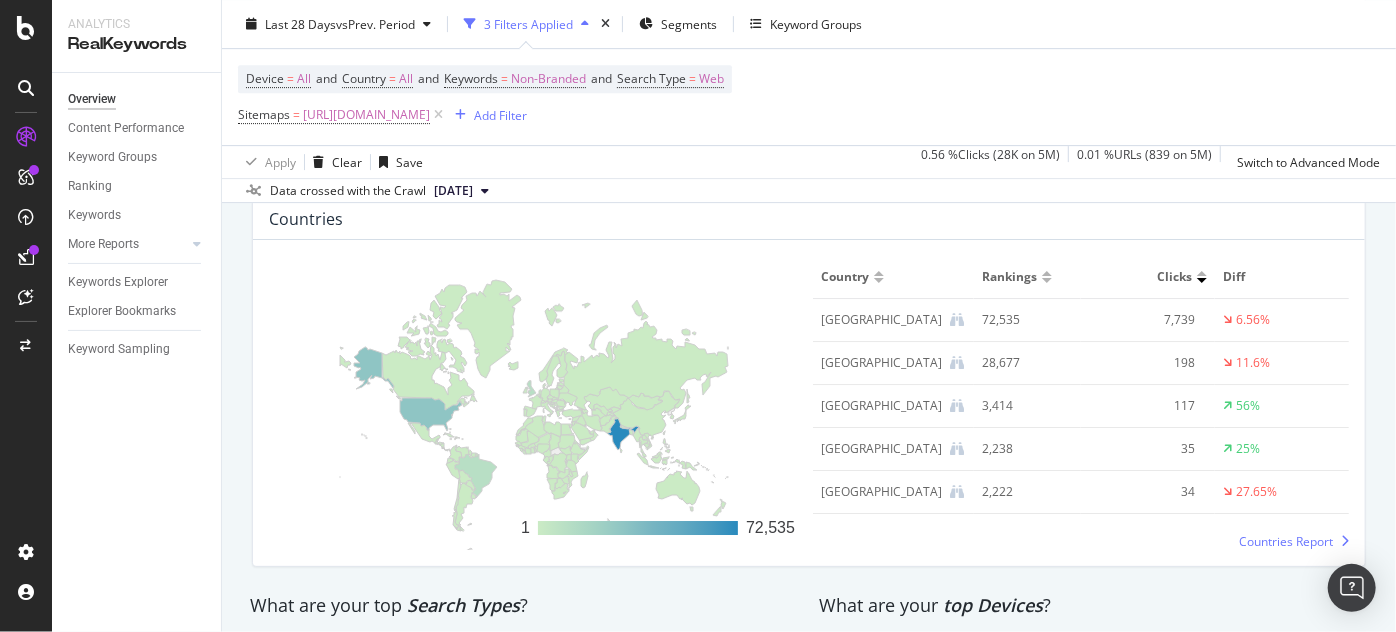 scroll, scrollTop: 2890, scrollLeft: 0, axis: vertical 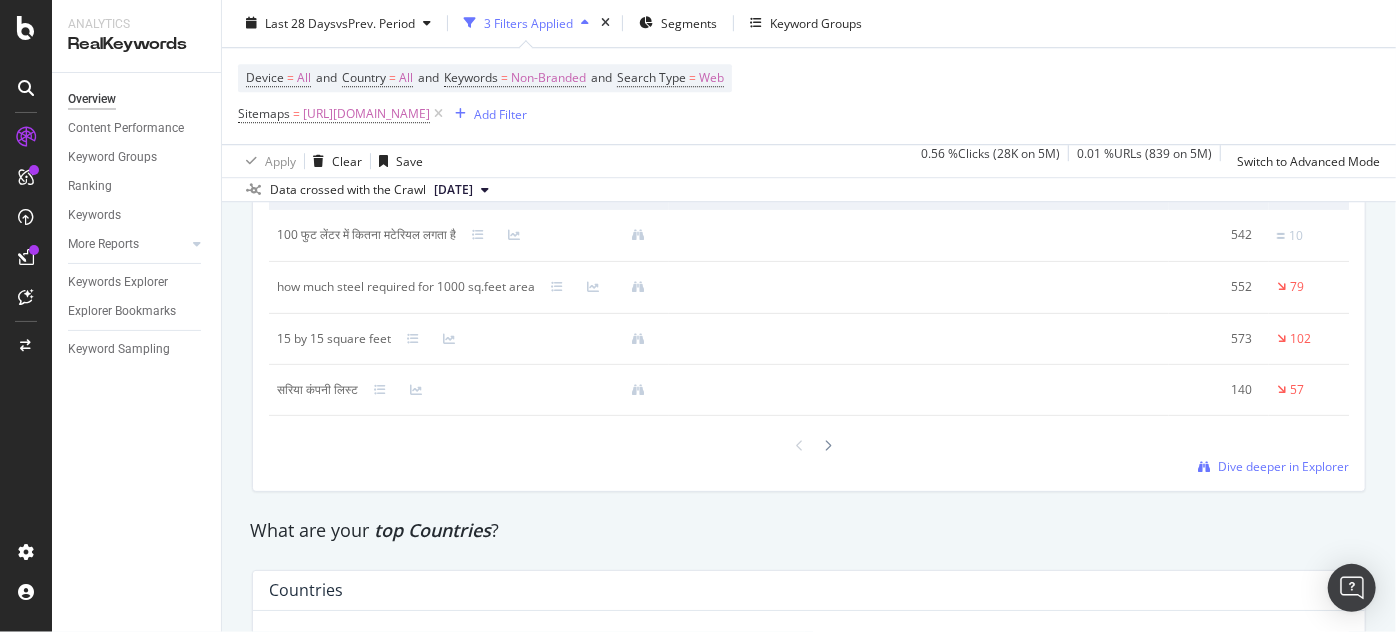 drag, startPoint x: 650, startPoint y: 295, endPoint x: 880, endPoint y: 253, distance: 233.80333 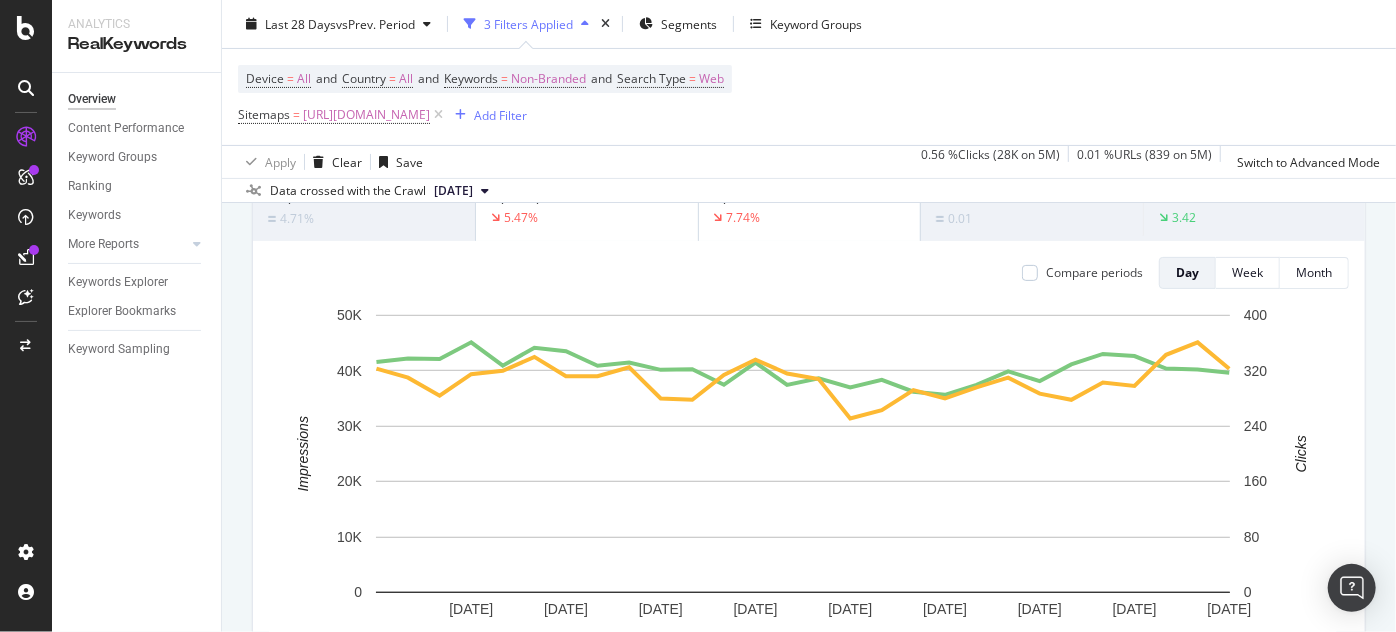 scroll, scrollTop: 45, scrollLeft: 0, axis: vertical 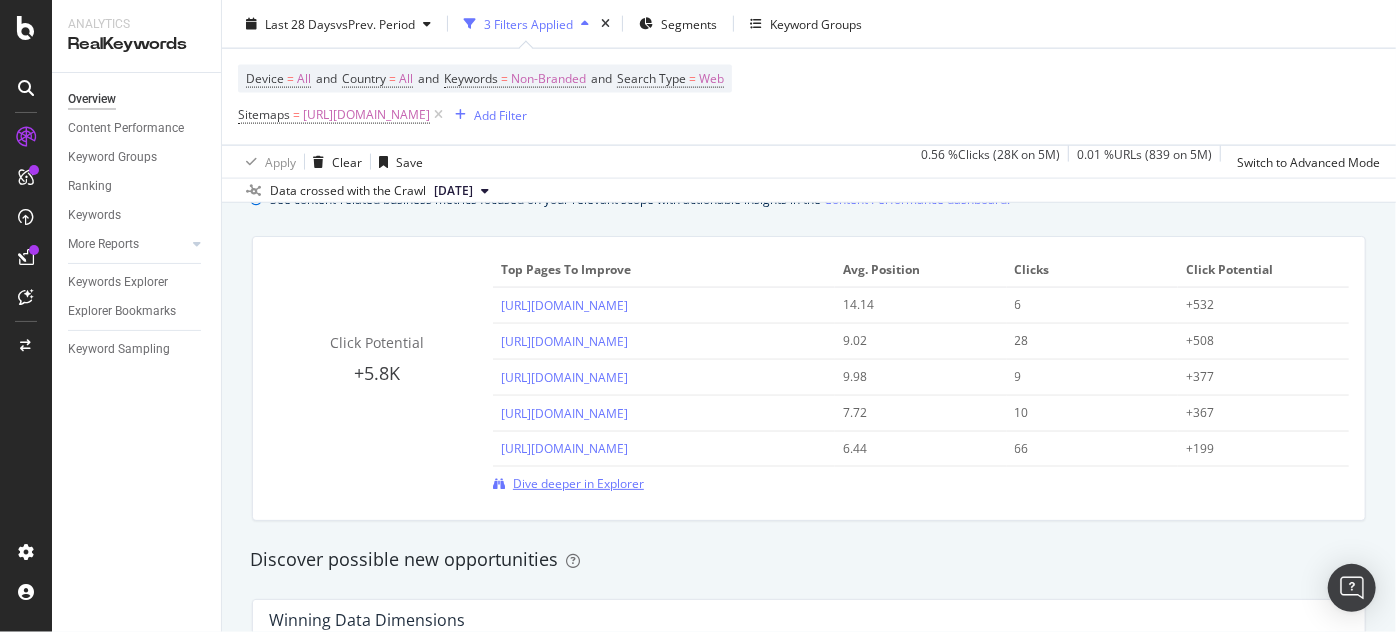 click on "Dive deeper in Explorer" at bounding box center [578, 483] 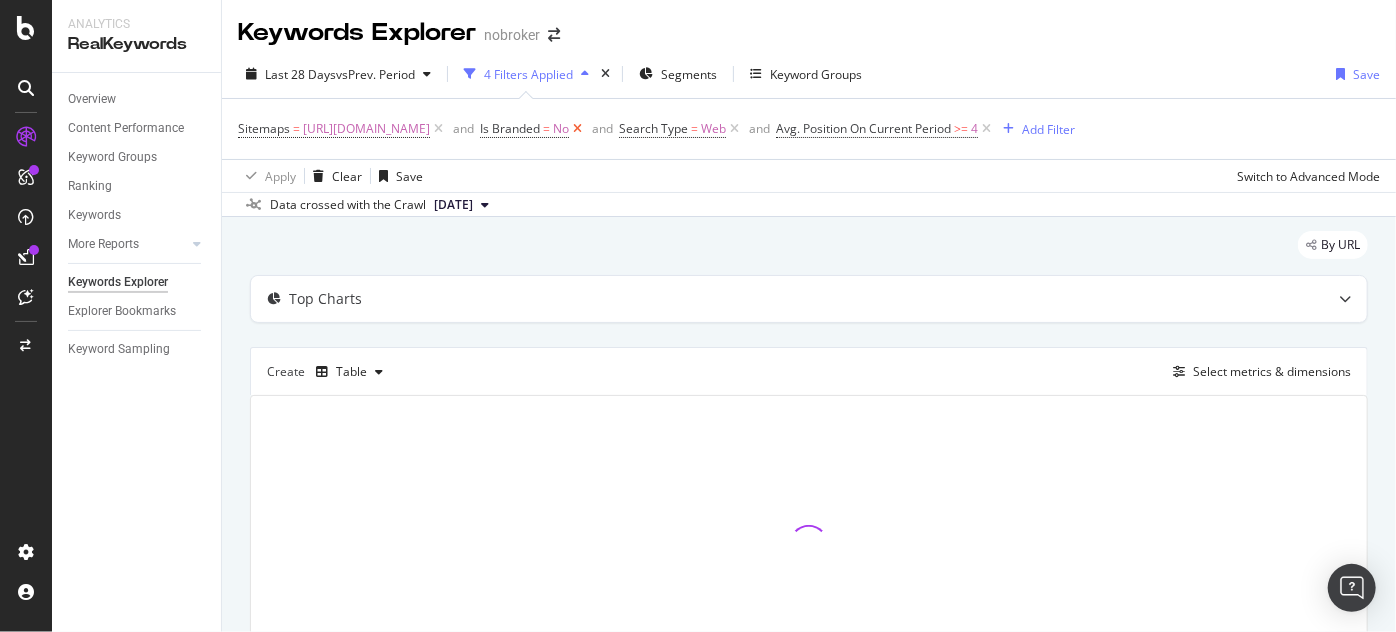 click at bounding box center (577, 129) 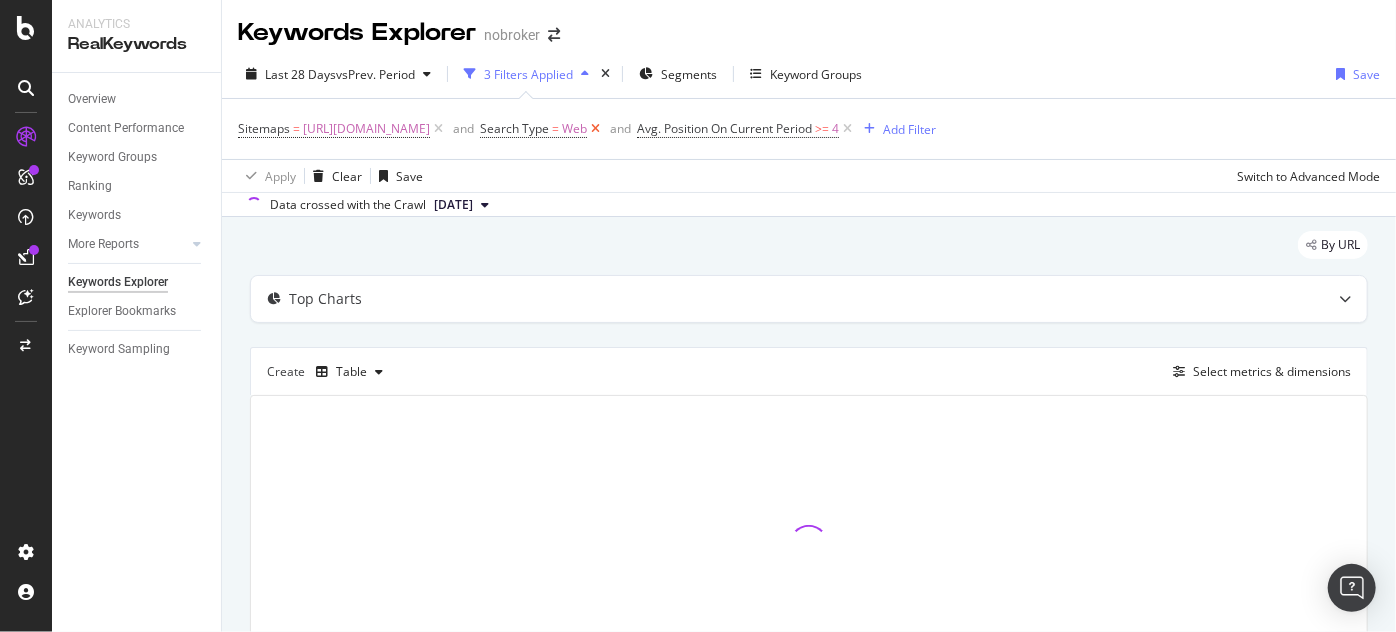 click at bounding box center (595, 129) 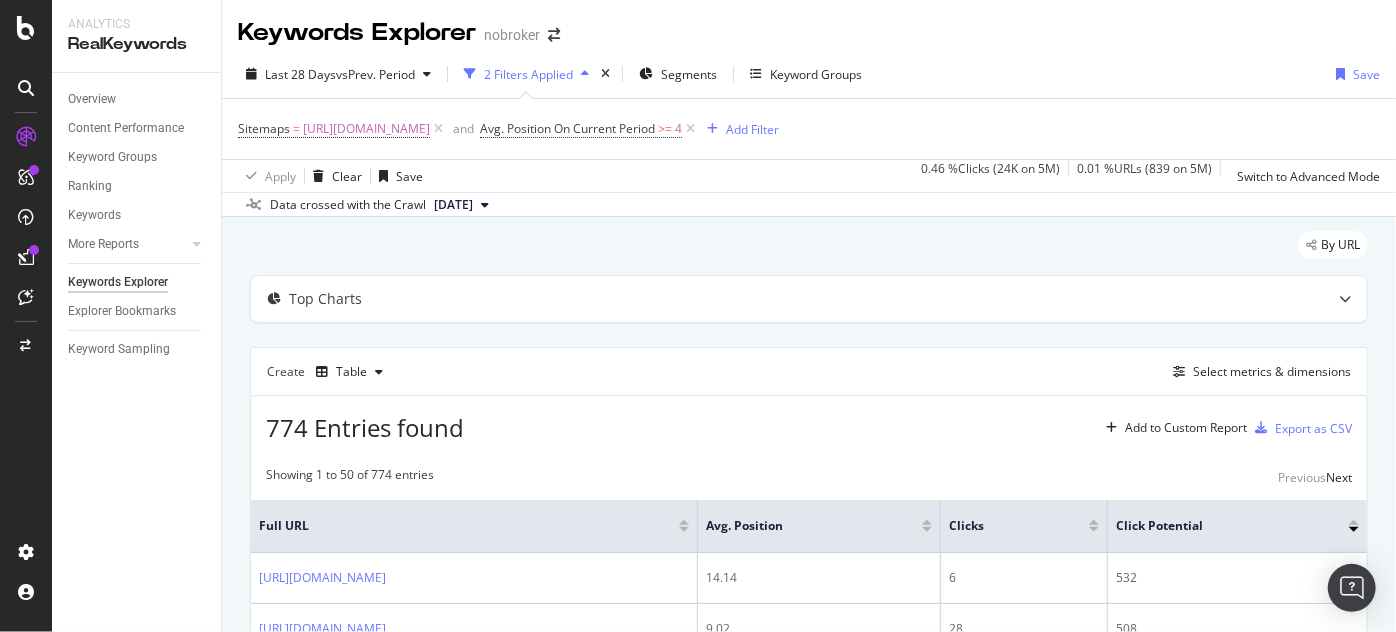 scroll, scrollTop: 304, scrollLeft: 0, axis: vertical 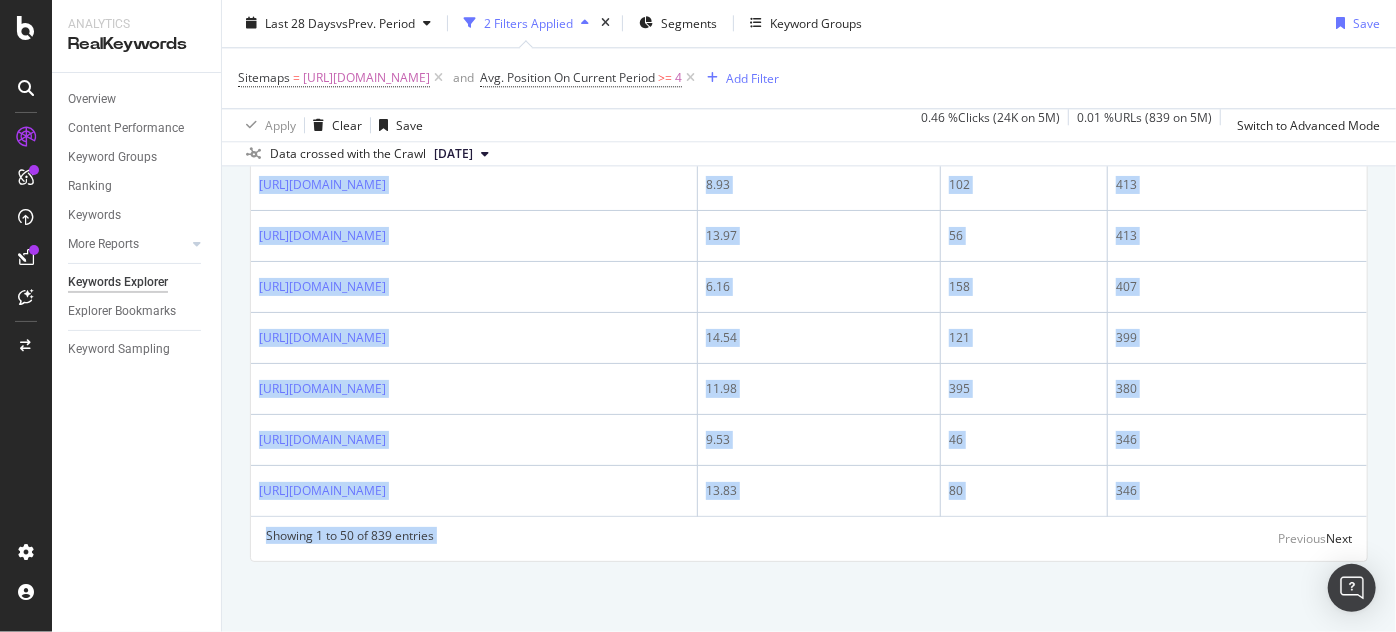 drag, startPoint x: 253, startPoint y: 247, endPoint x: 1005, endPoint y: 674, distance: 864.7734 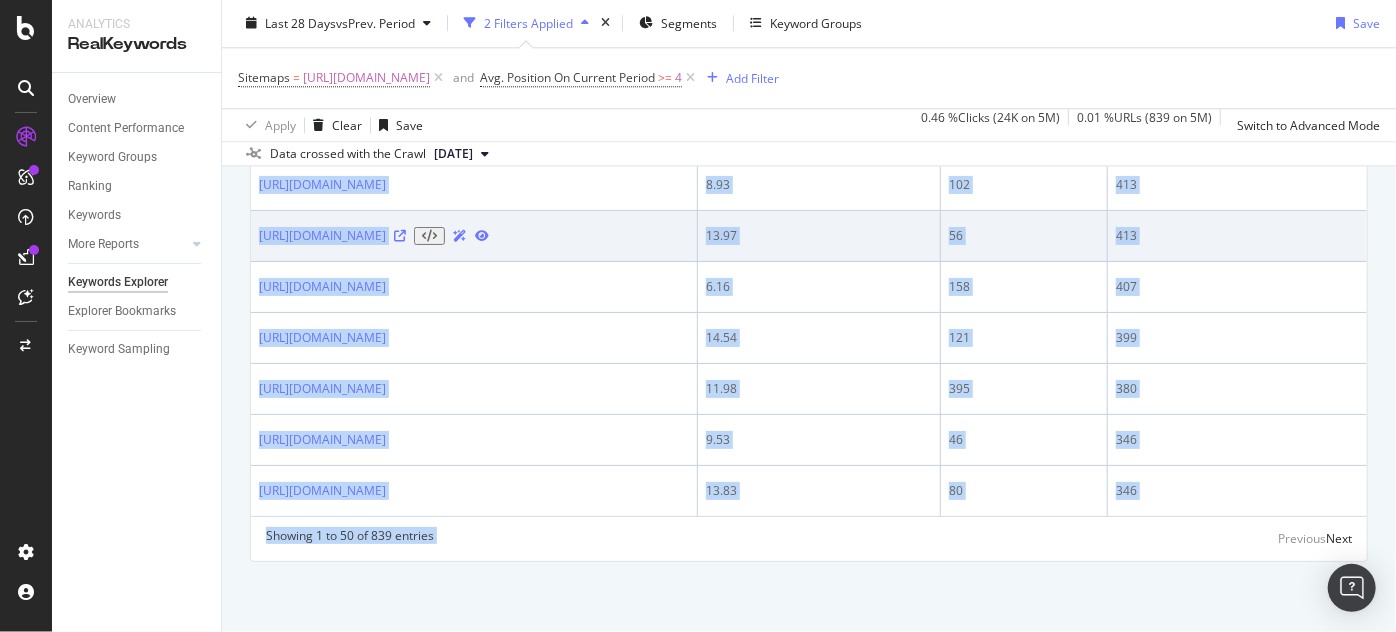 copy on "[URL][DOMAIN_NAME] 5.32 804 1,965 [URL][DOMAIN_NAME] 7.48 764 1,685 [URL][DOMAIN_NAME] 9.09 468 1,571 [URL][DOMAIN_NAME] 14.55 404 1,564 [URL][DOMAIN_NAME] 6 437 1,467 [URL][DOMAIN_NAME] 7.08 486 1,431 [URL][DOMAIN_NAME] 11.72 690 1,408 [URL][DOMAIN_NAME] 6.76 952 1,188 [URL][DOMAIN_NAME] 8.9 432 1,094 [URL][DOMAIN_NAME] 4.75 665 1,057 [URL][DOMAIN_NAME] 9.68 227 994 [URL][DOMAIN_NAME].." 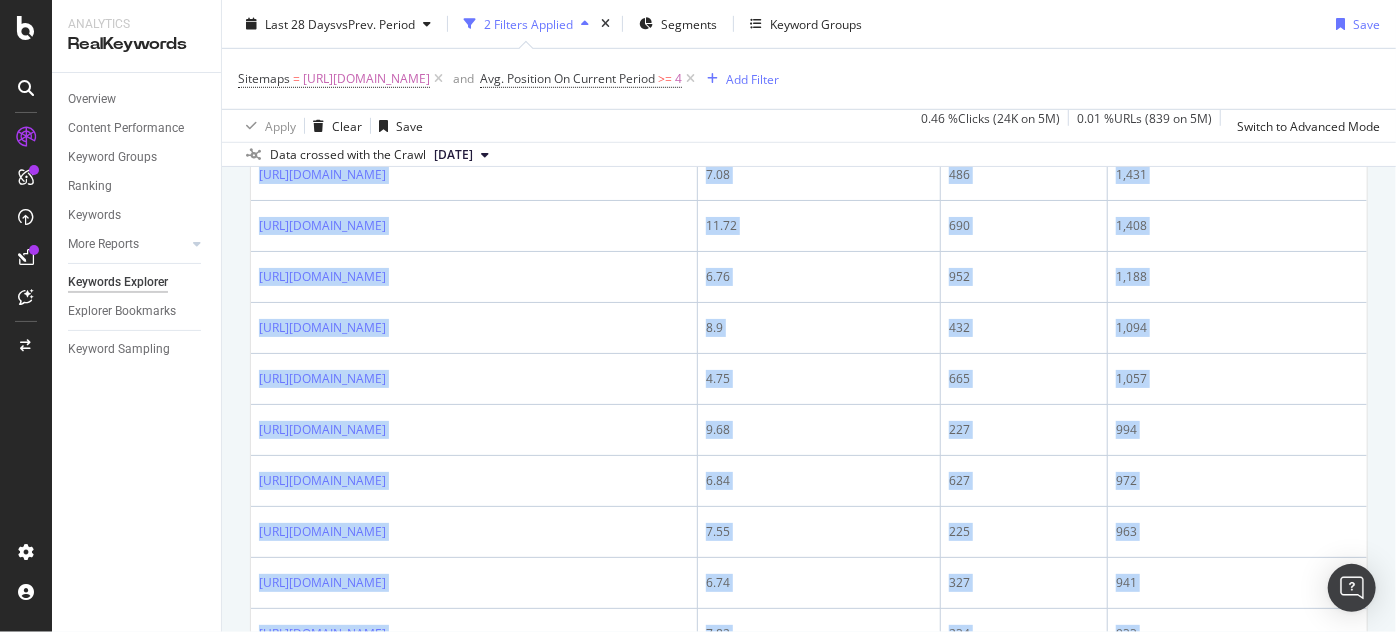 scroll, scrollTop: 122, scrollLeft: 0, axis: vertical 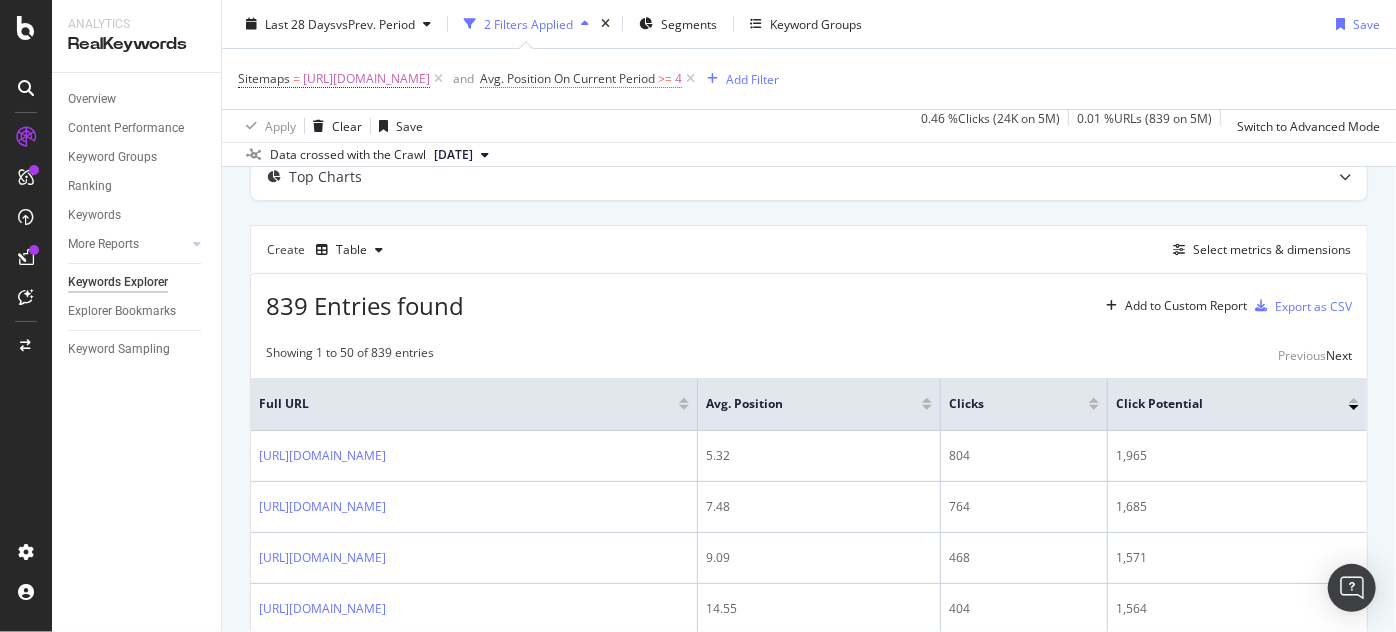 click on "Avg. Position On Current Period" at bounding box center [567, 78] 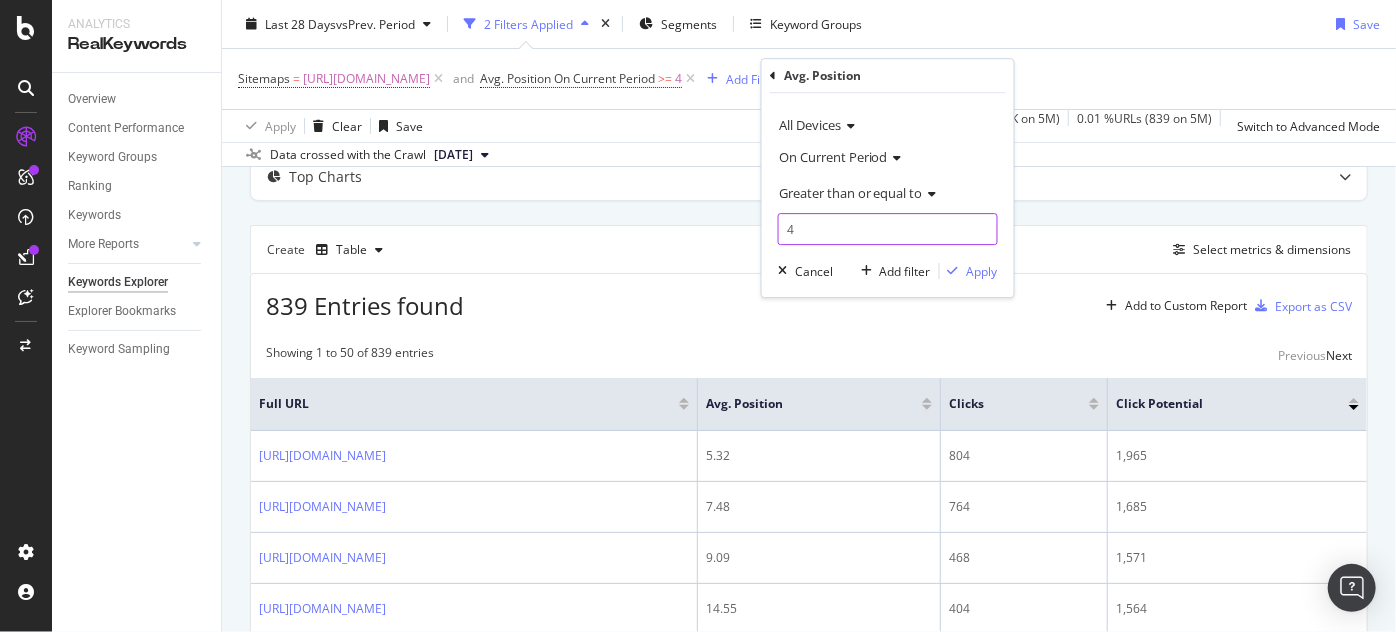 click on "4" at bounding box center (888, 229) 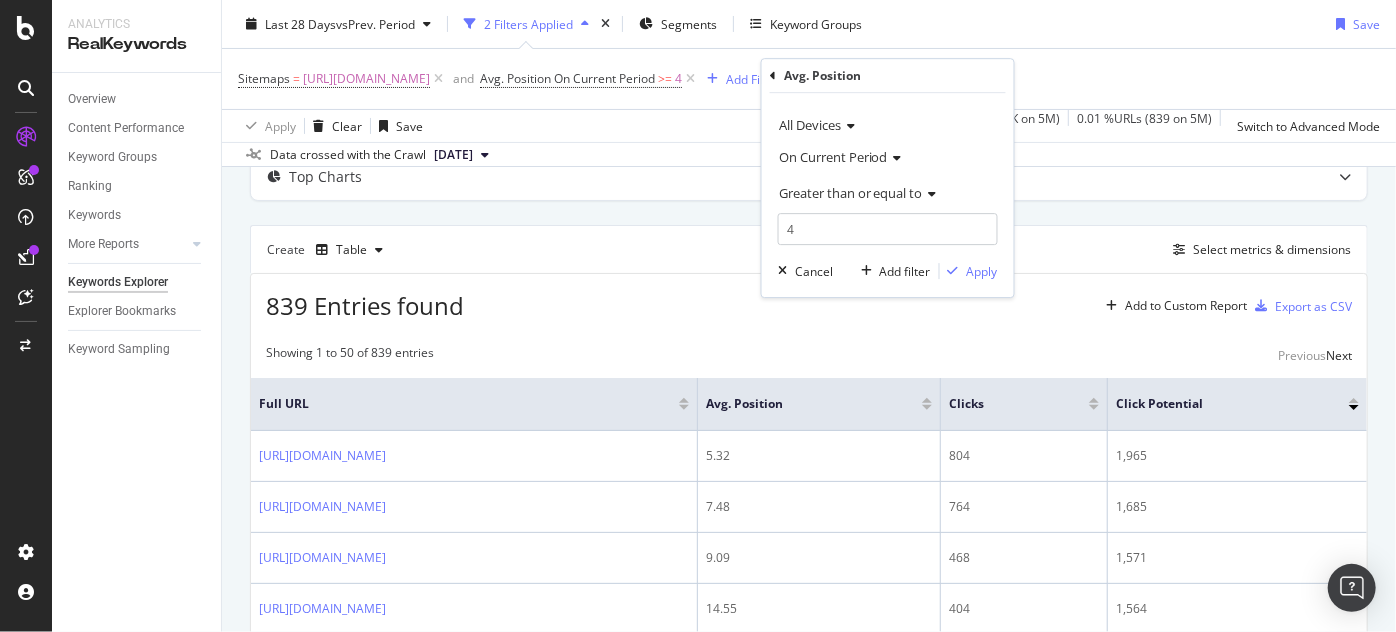 click on "Sitemaps   =     [URL][DOMAIN_NAME] and Avg. Position On Current Period   >=     4 Add Filter" at bounding box center (809, 79) 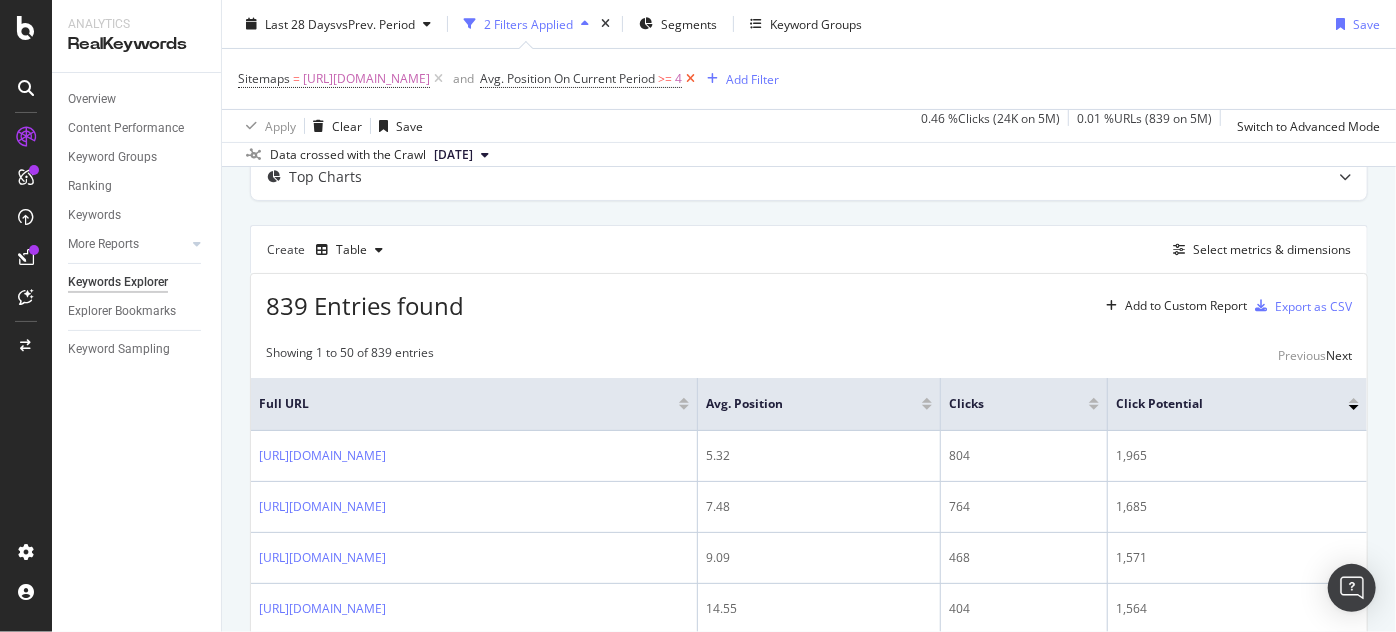 click at bounding box center (690, 79) 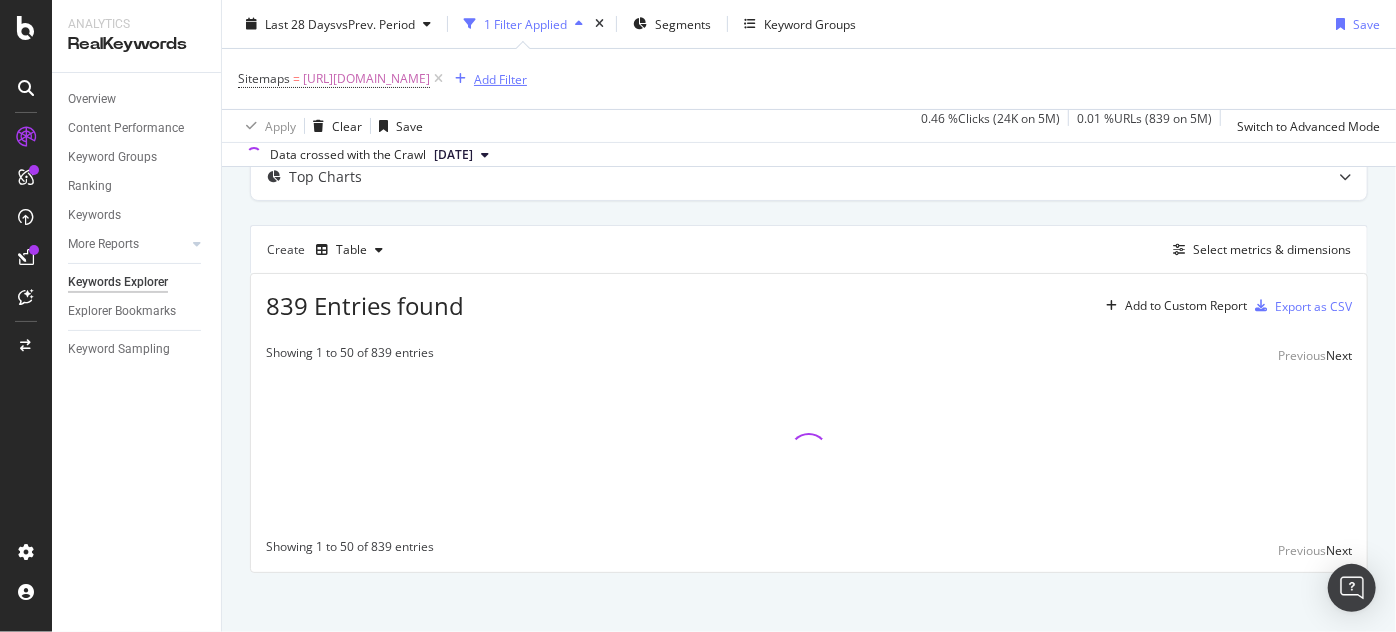 click on "Add Filter" at bounding box center (500, 78) 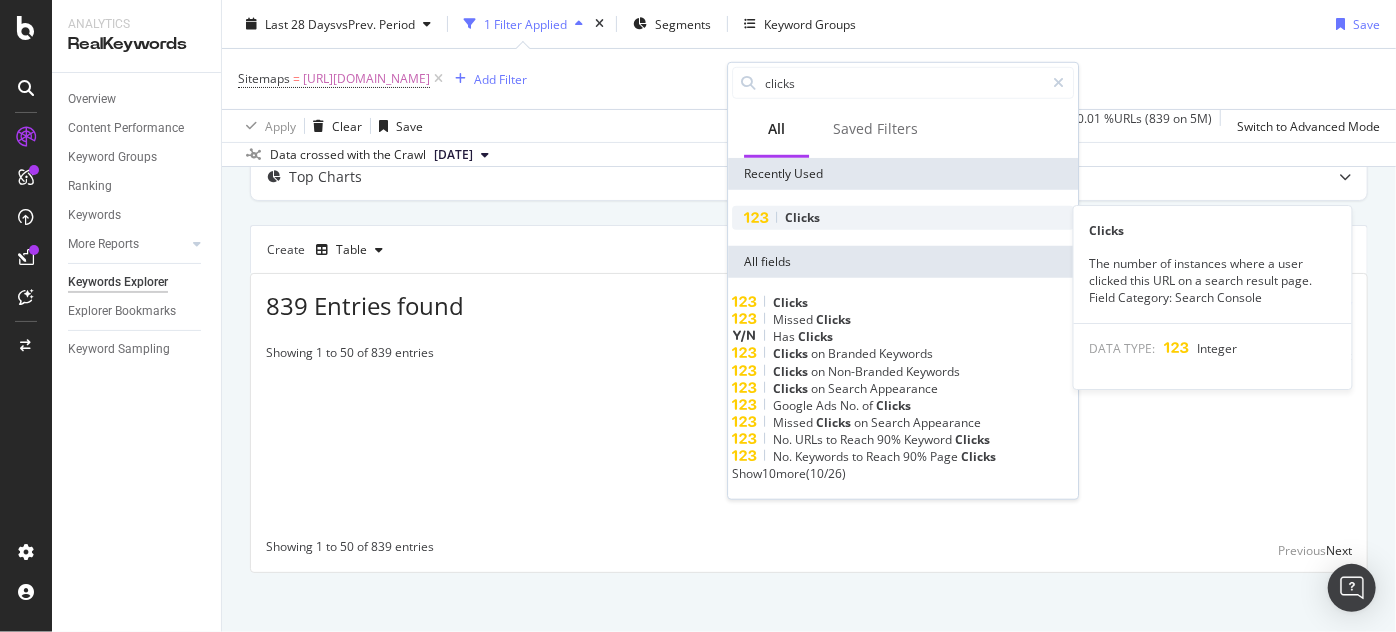 type on "clicks" 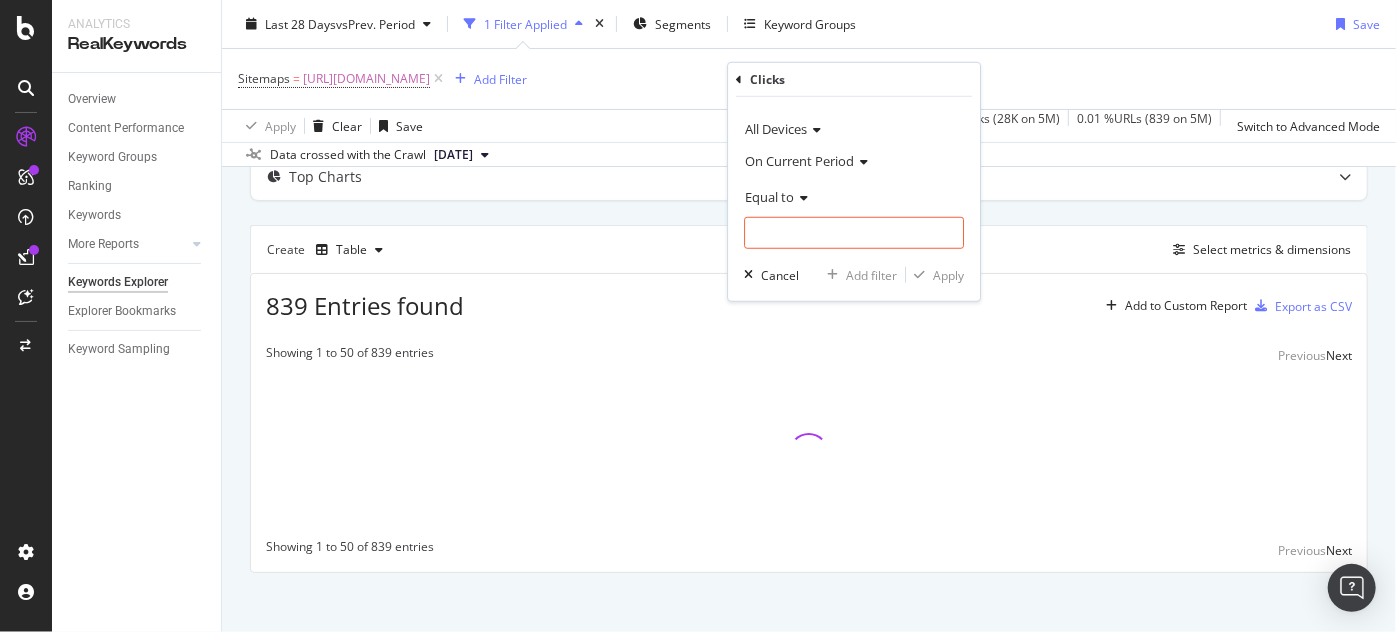 click on "Equal to" at bounding box center [769, 197] 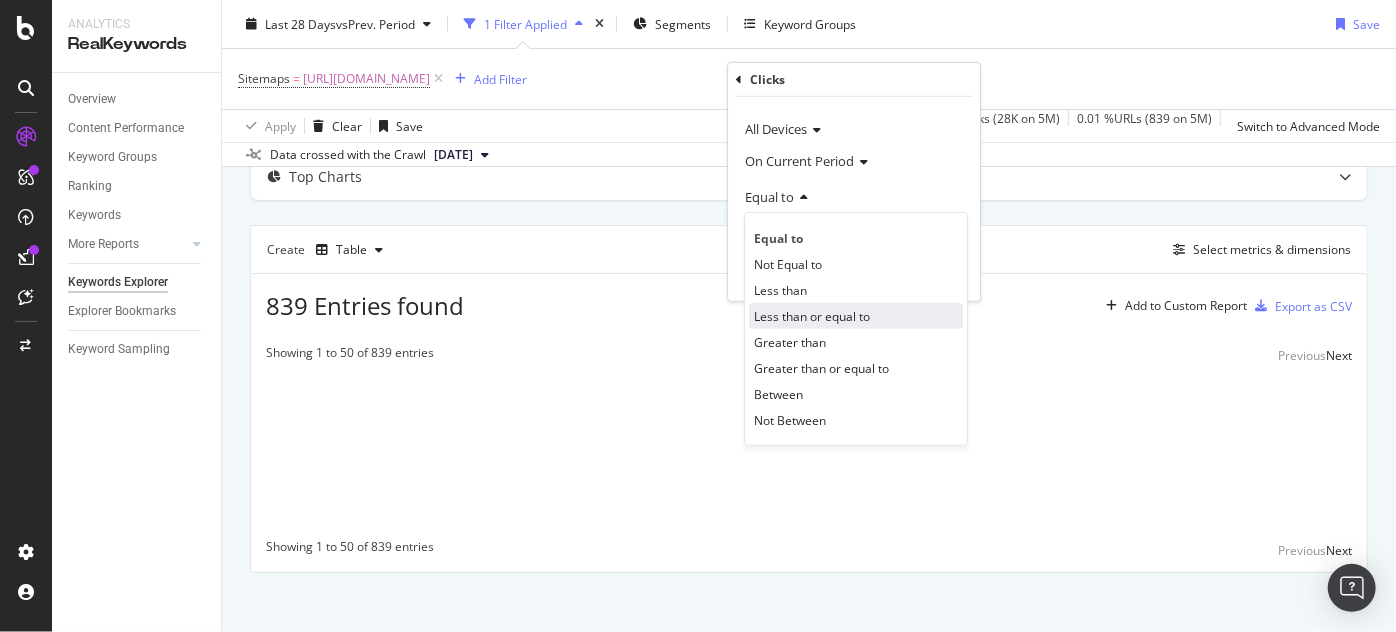 click on "Less than or equal to" at bounding box center [812, 315] 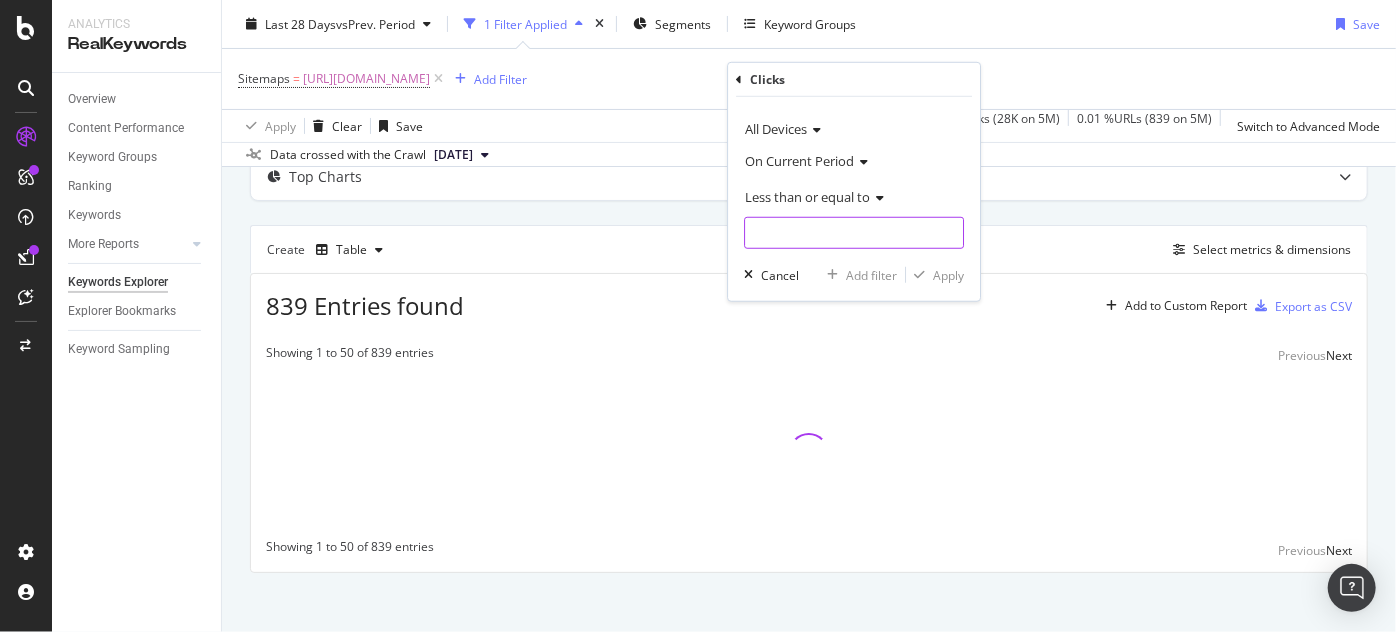 click at bounding box center (854, 233) 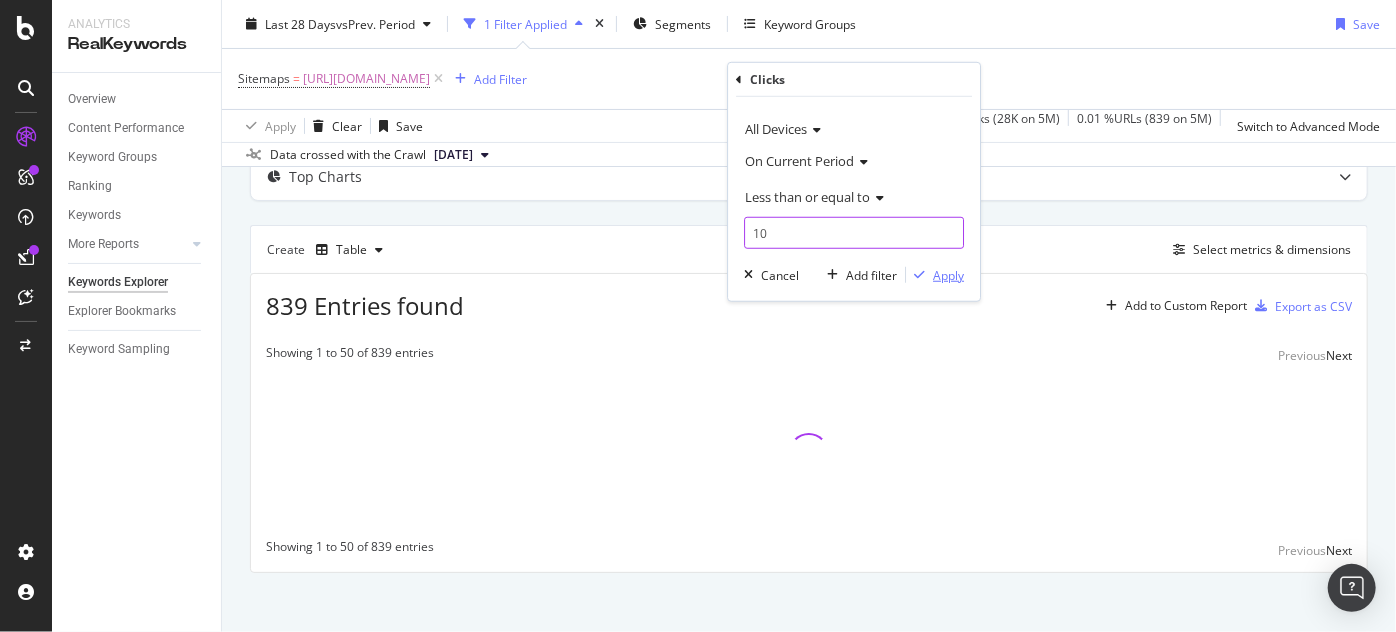 type on "10" 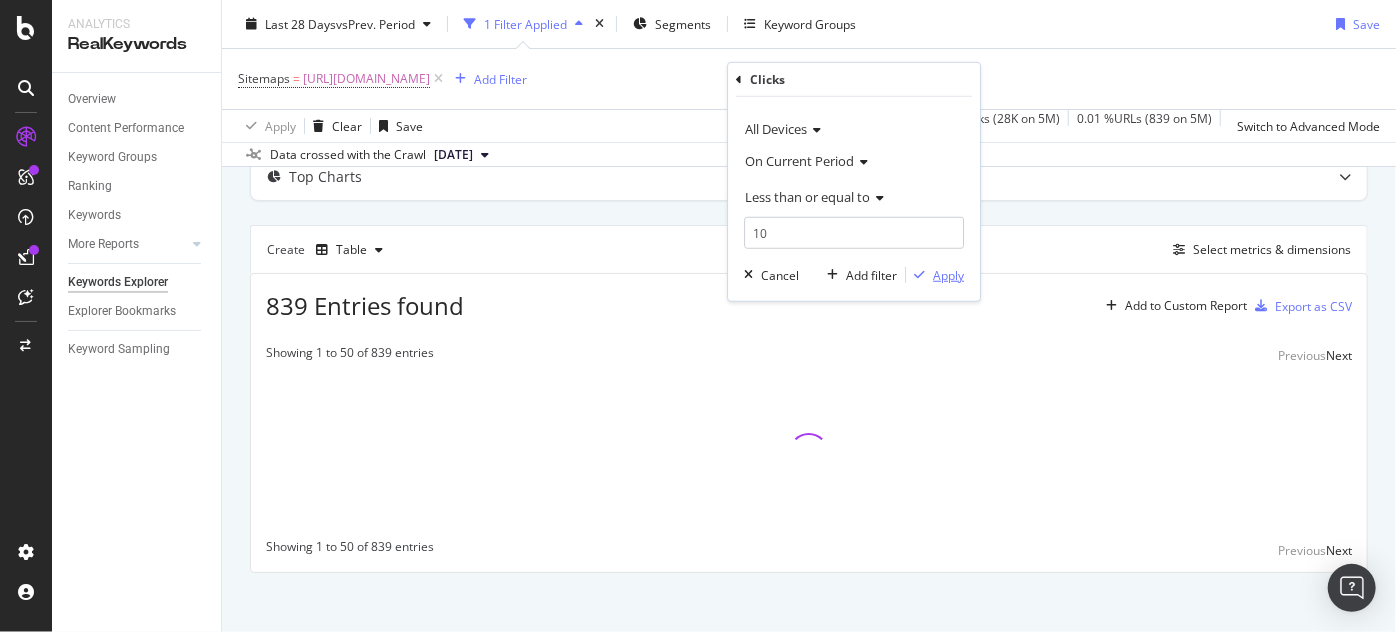 click on "Apply" at bounding box center [948, 274] 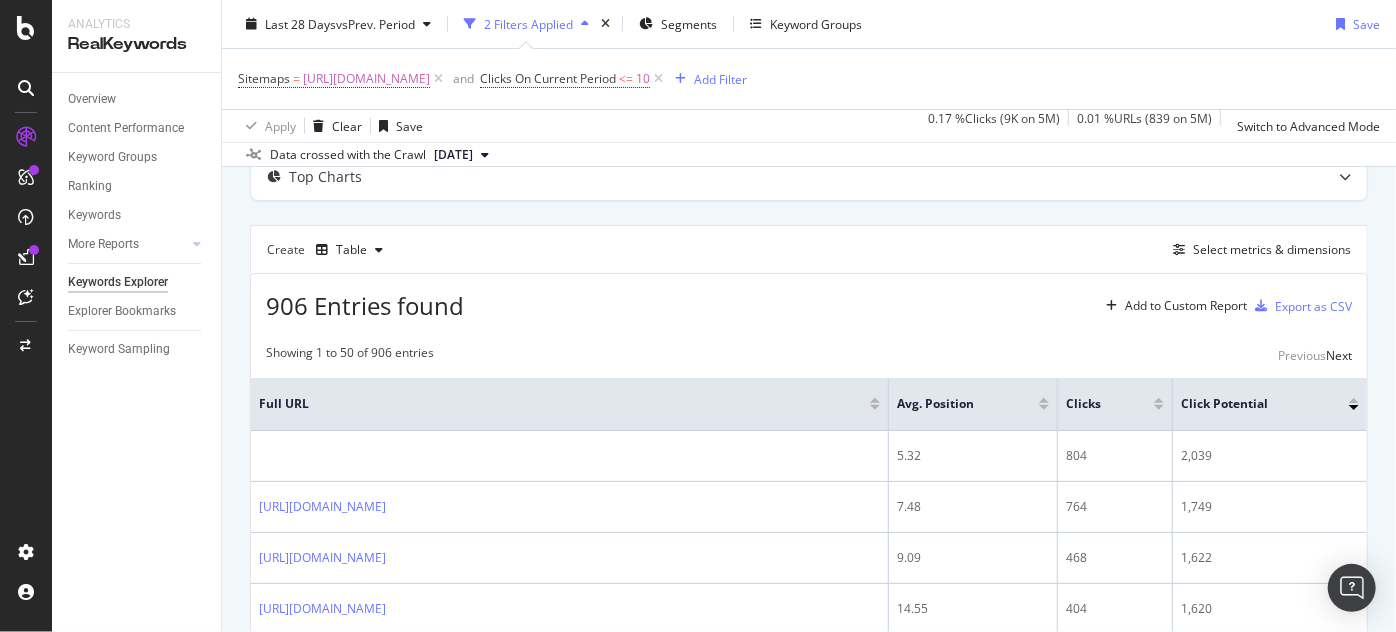 click on "906 Entries found Add to Custom Report Export as CSV" at bounding box center (809, 298) 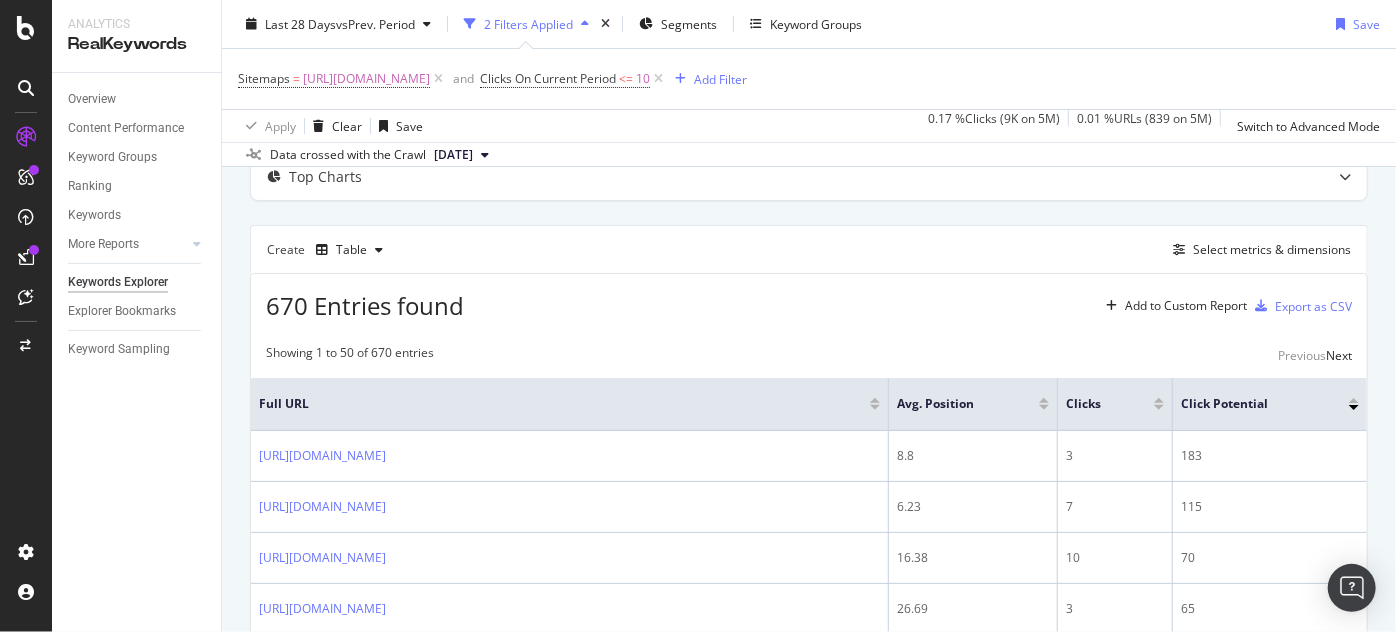 click on "670 Entries found Add to Custom Report Export as CSV" at bounding box center [809, 298] 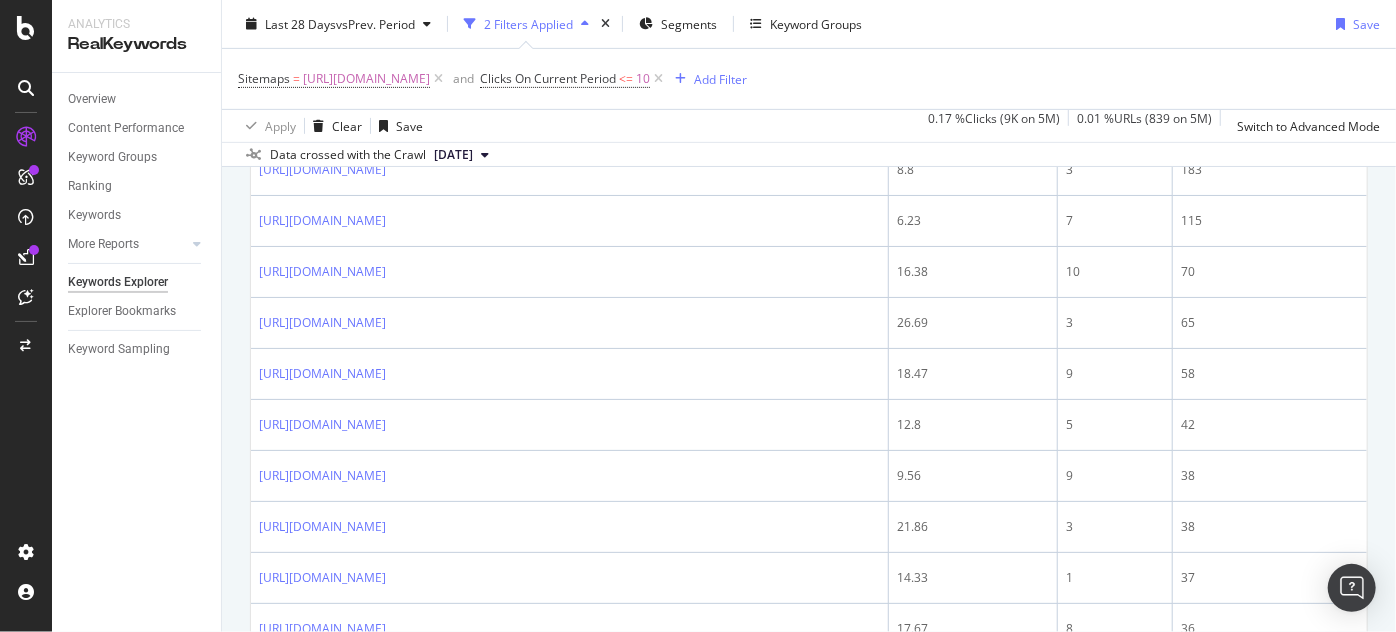 scroll, scrollTop: 291, scrollLeft: 0, axis: vertical 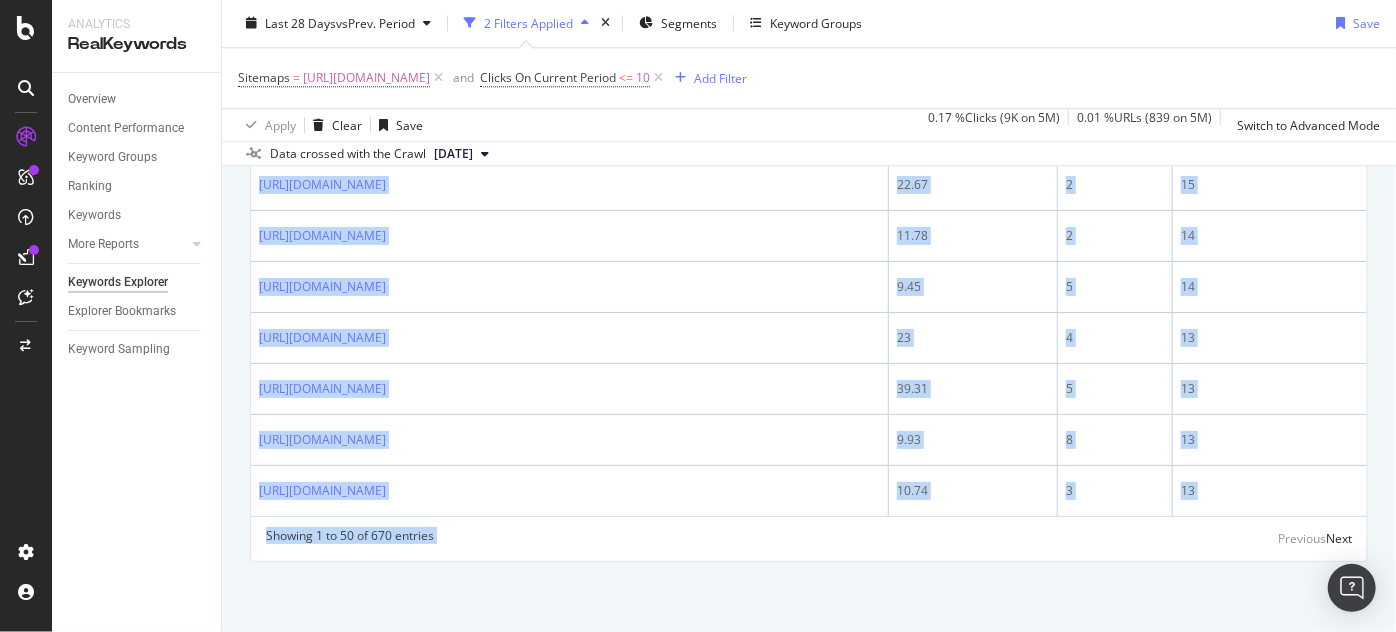 drag, startPoint x: 255, startPoint y: 266, endPoint x: 1044, endPoint y: 674, distance: 888.2483 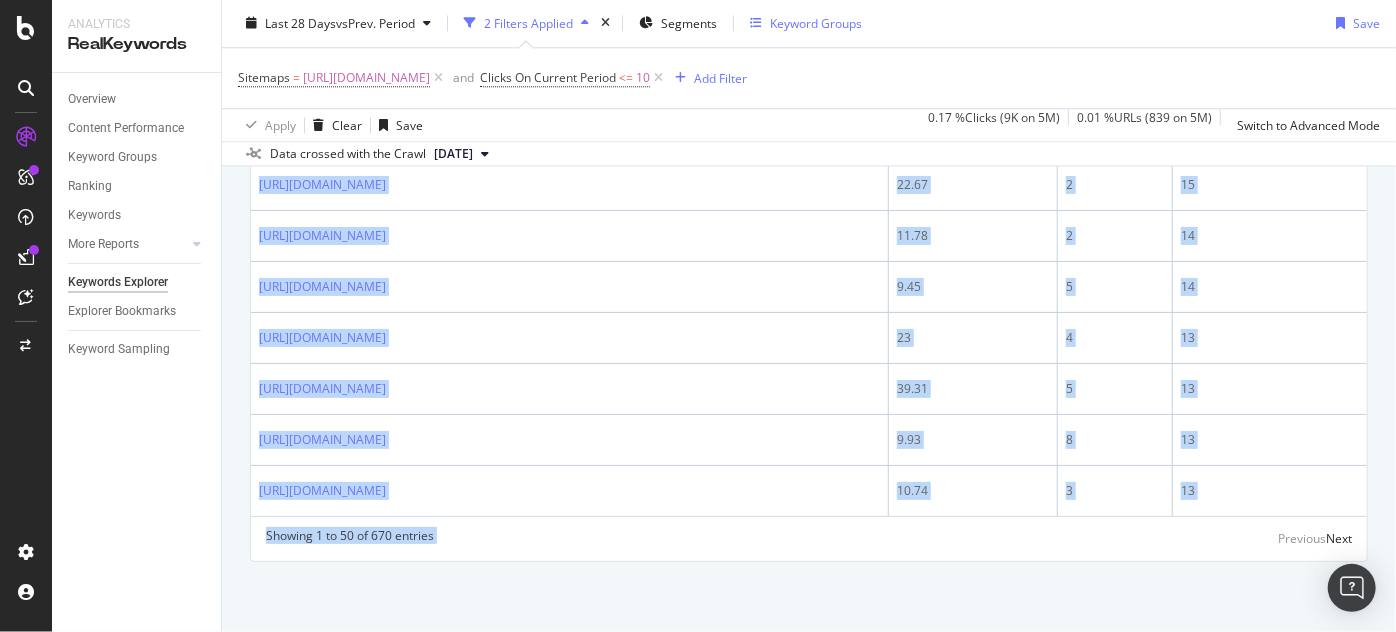 copy on "[URL][DOMAIN_NAME] 8.8 3 183 [URL][DOMAIN_NAME] 6.23 7 115 [URL][DOMAIN_NAME] 16.38 10 70 [URL][DOMAIN_NAME] 26.69 3 65 [URL][DOMAIN_NAME] 18.47 9 58 [URL][DOMAIN_NAME] 12.8 5 42 [URL][DOMAIN_NAME] 9.56 9 38 [URL][DOMAIN_NAME] 21.86 3 38 [URL][DOMAIN_NAME] 14.33 1 37 [URL][DOMAIN_NAME] 17.67 8 36 [URL][DOMAIN_NAME][PERSON_NAME] 9.09 5 35 [URL][DOMAIN_NAME][PERSON_NAME] 12.1 3 32 [URL][DOMAIN_NAME] 18.6 10 31 [URL][DOMAIN_NAME].." 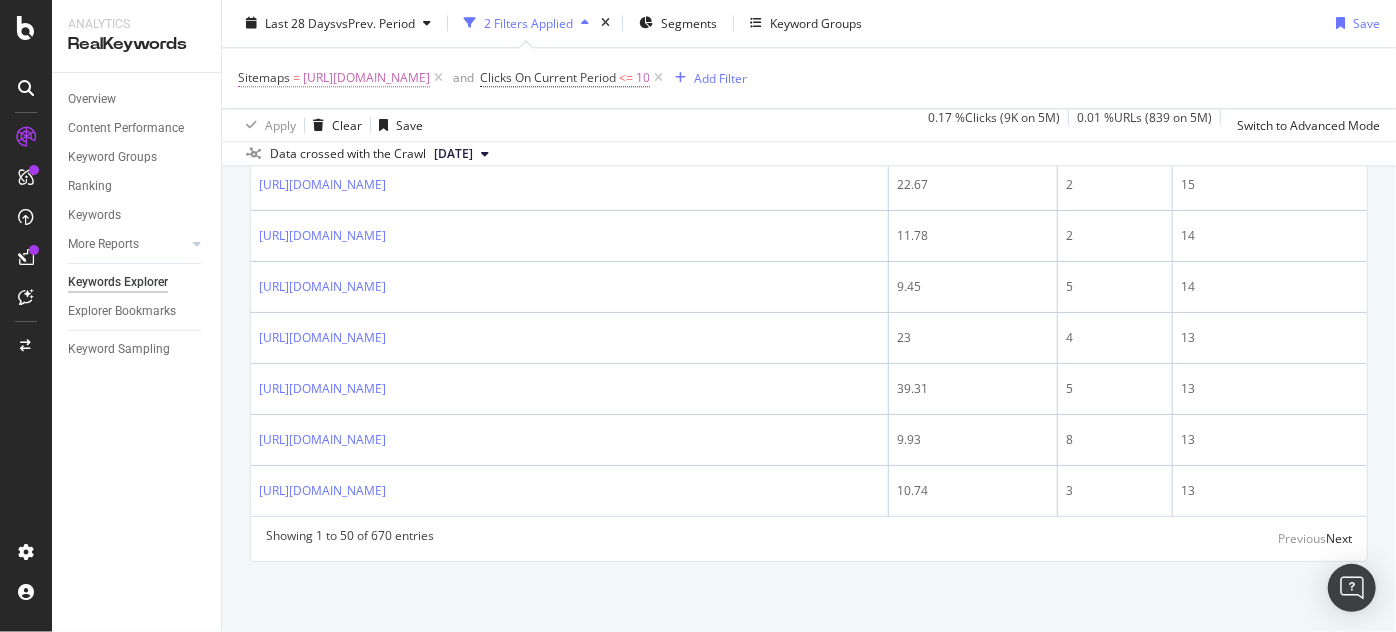 click on "[URL][DOMAIN_NAME]" at bounding box center [366, 79] 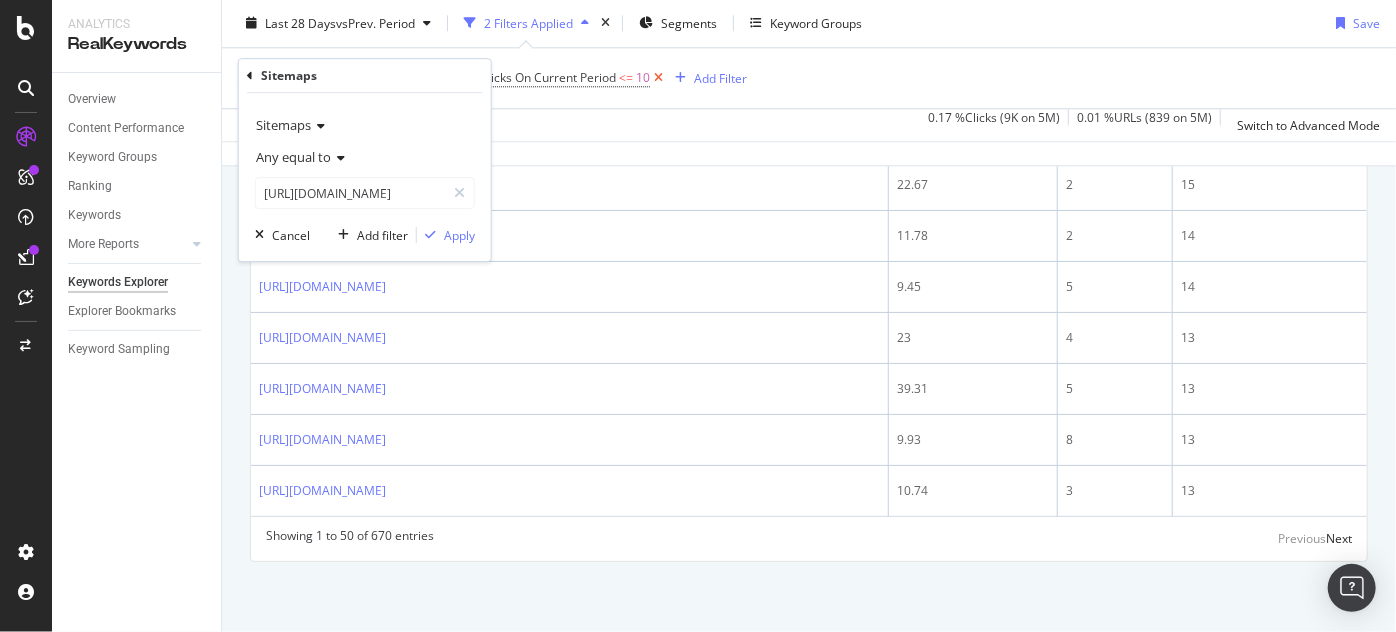 click at bounding box center [658, 79] 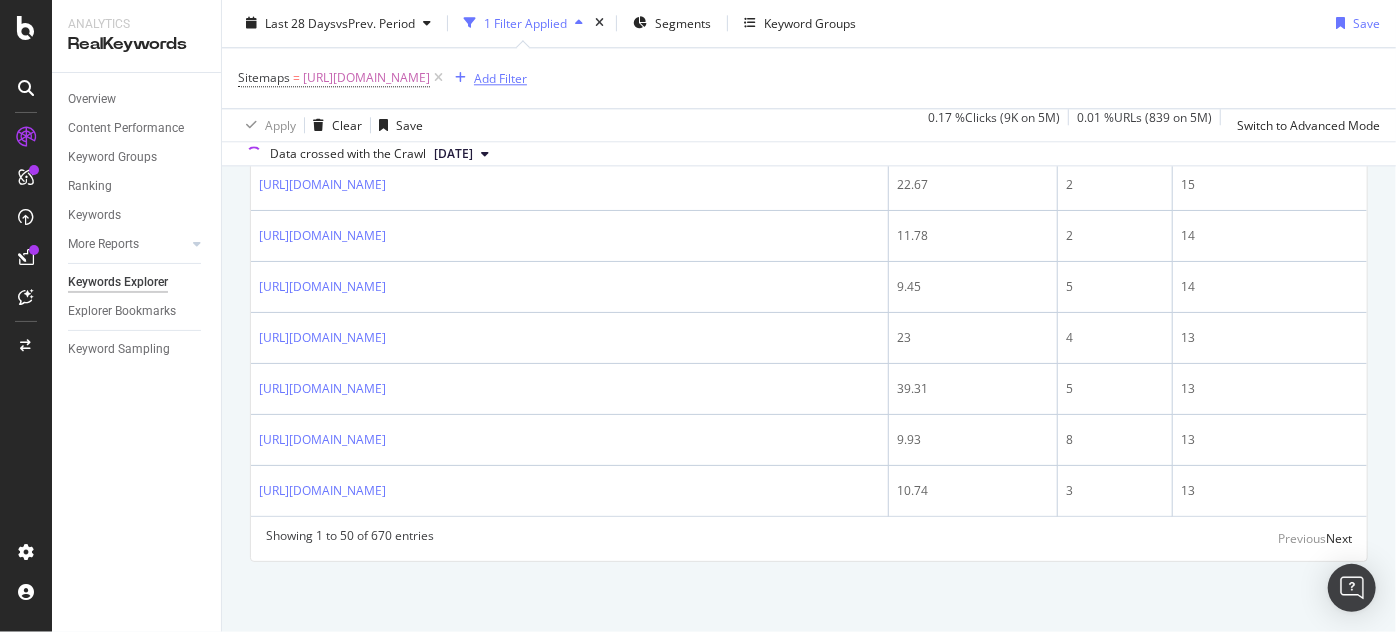 click on "Add Filter" at bounding box center (500, 78) 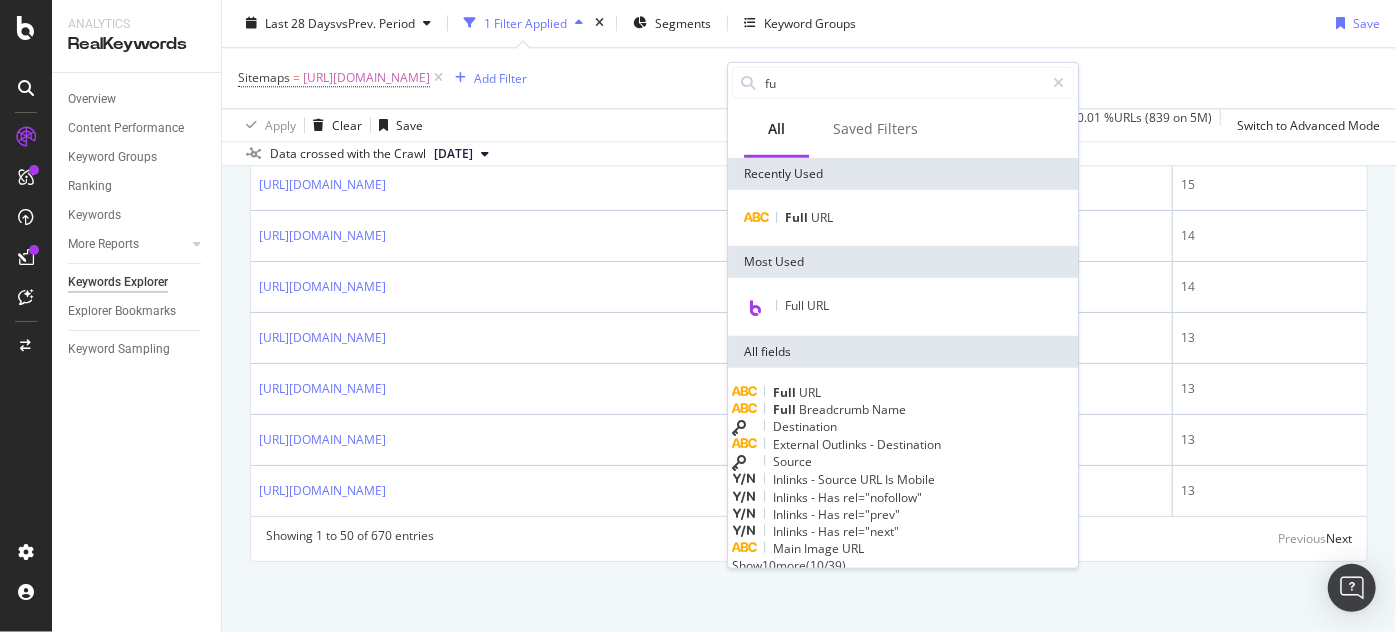 type on "f" 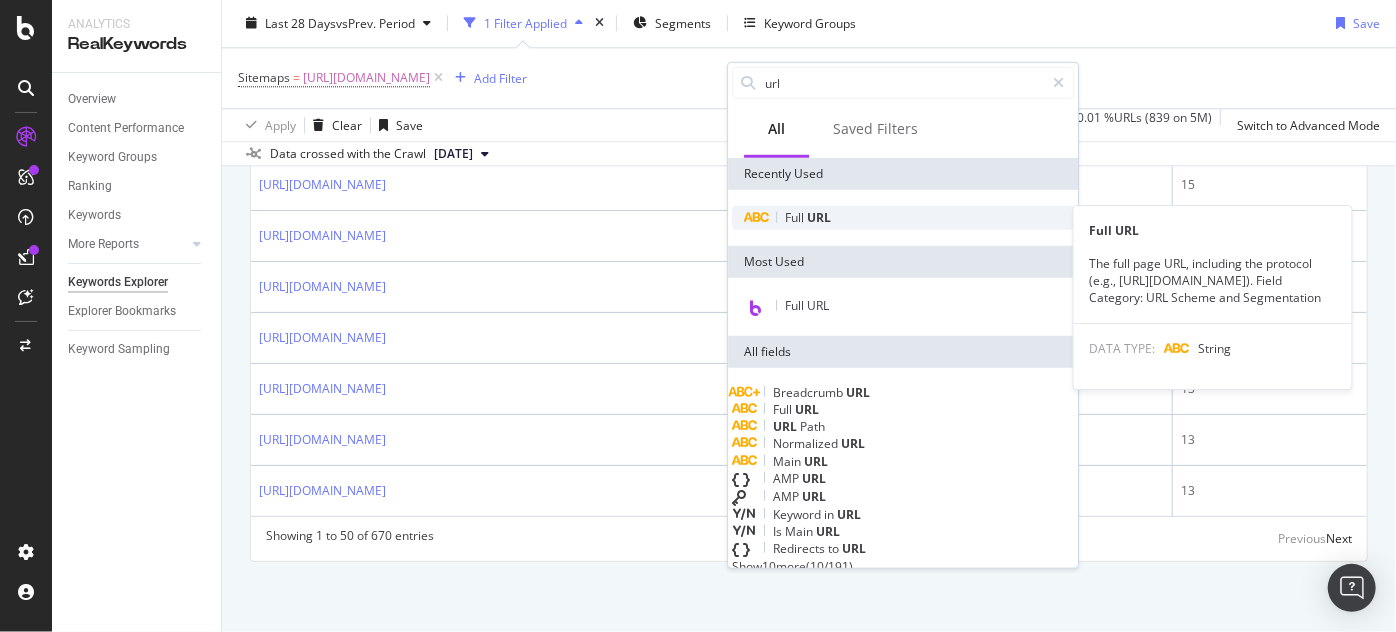 type on "url" 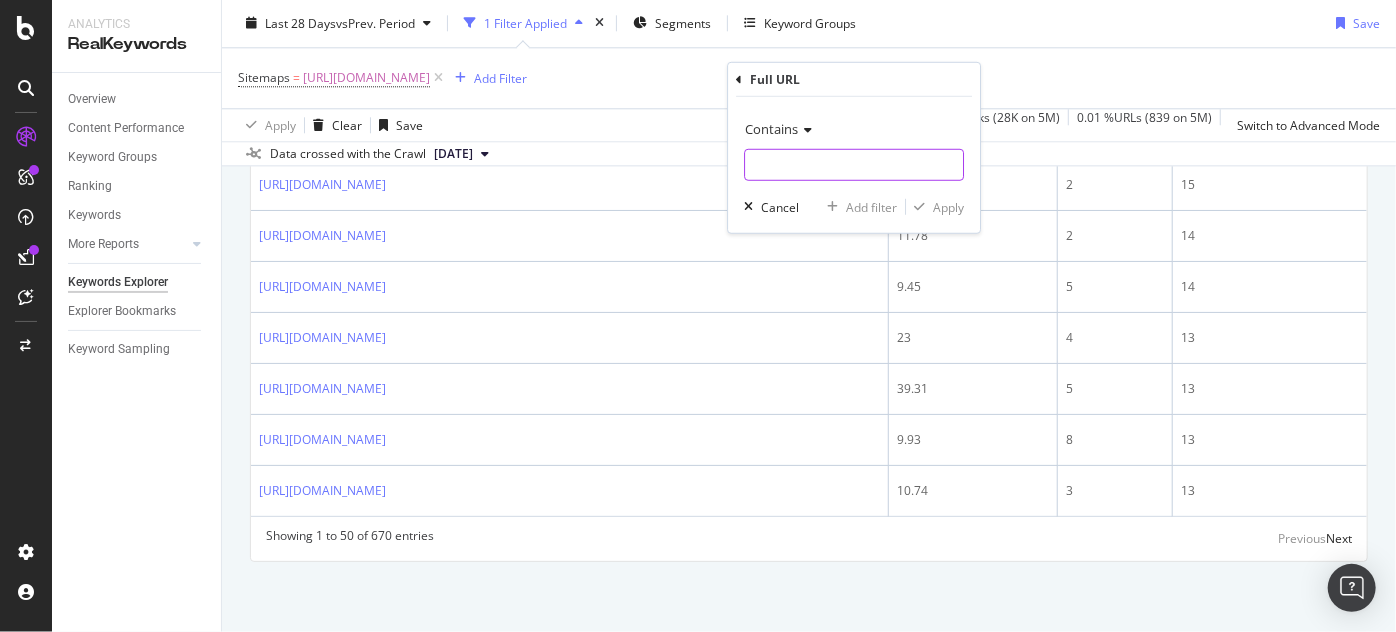 click at bounding box center (854, 165) 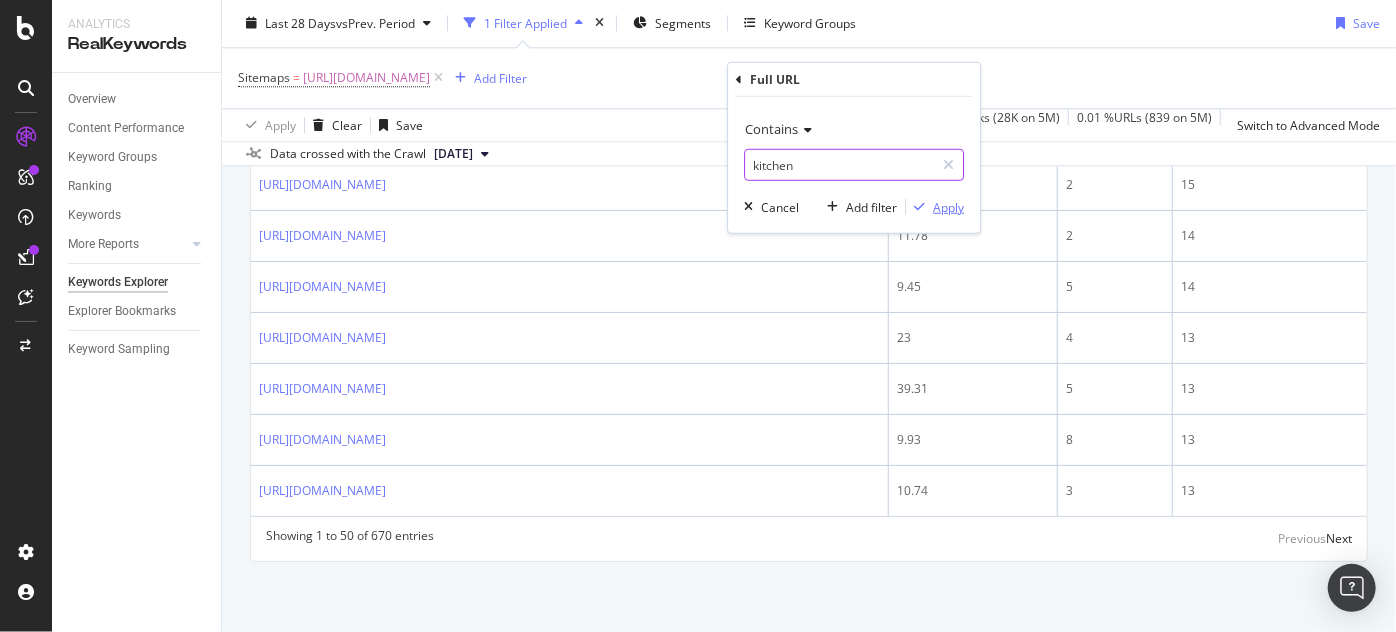 type on "kitchen" 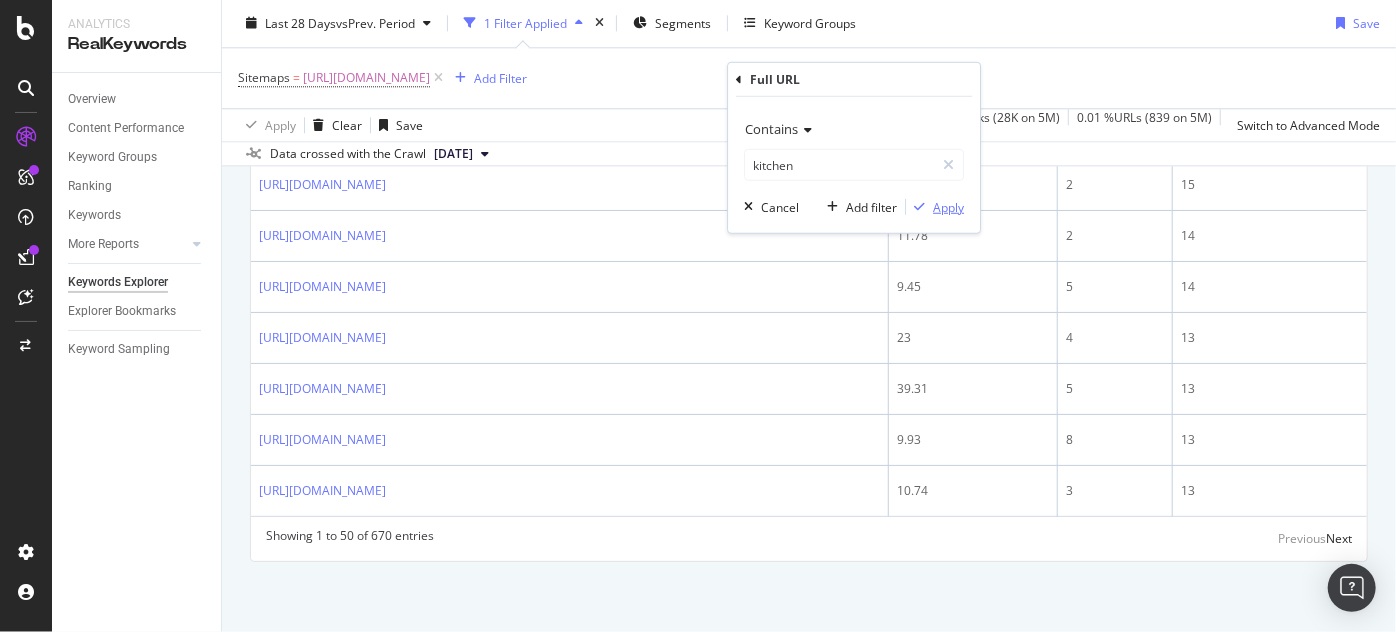 click on "Apply" at bounding box center (948, 206) 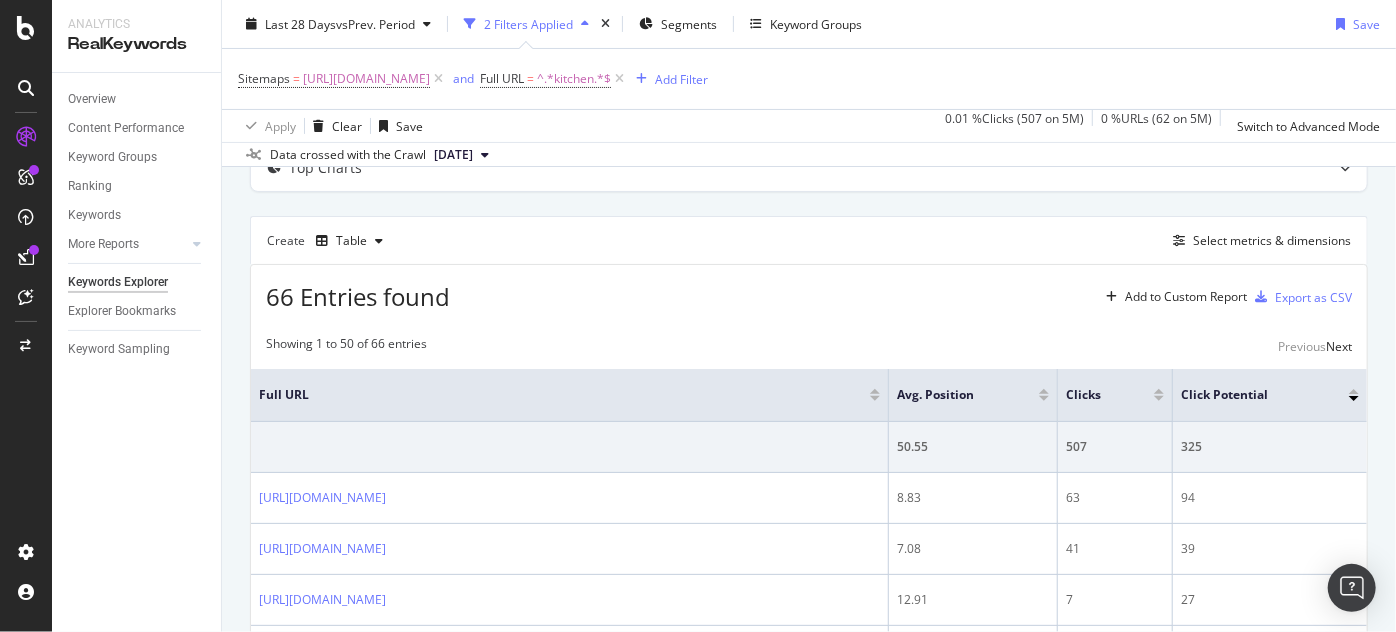 scroll, scrollTop: 2814, scrollLeft: 0, axis: vertical 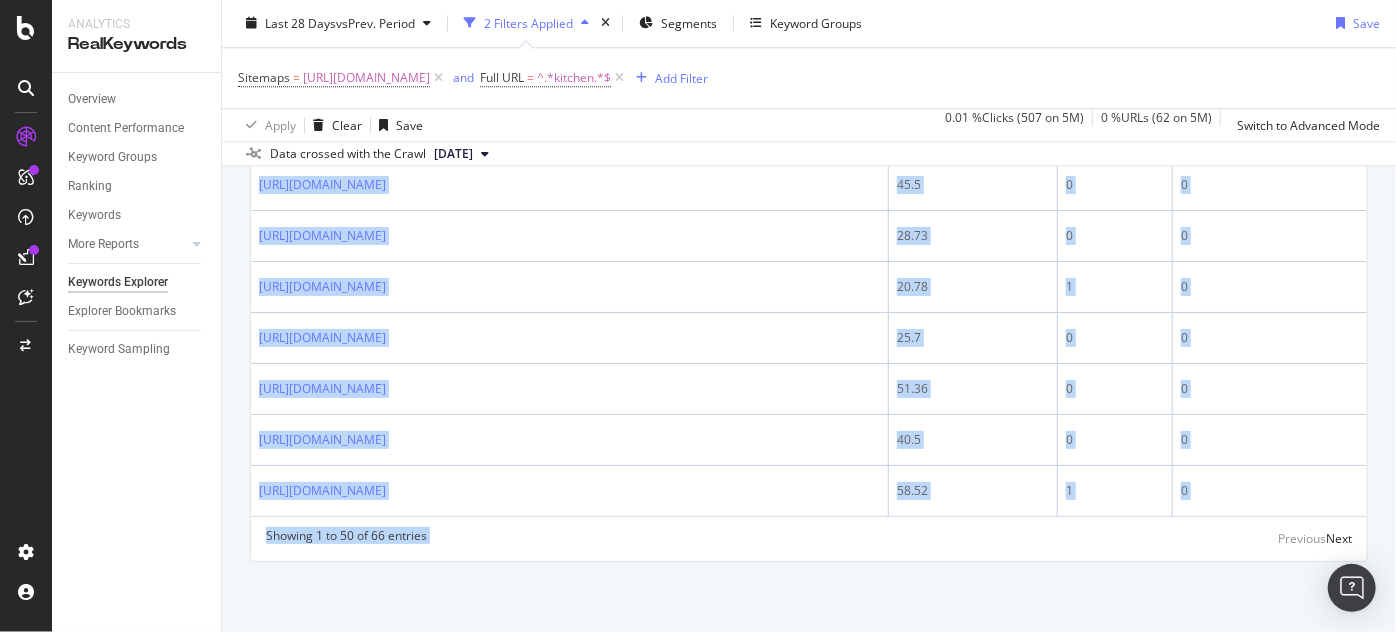drag, startPoint x: 253, startPoint y: 264, endPoint x: 1054, endPoint y: 674, distance: 899.83386 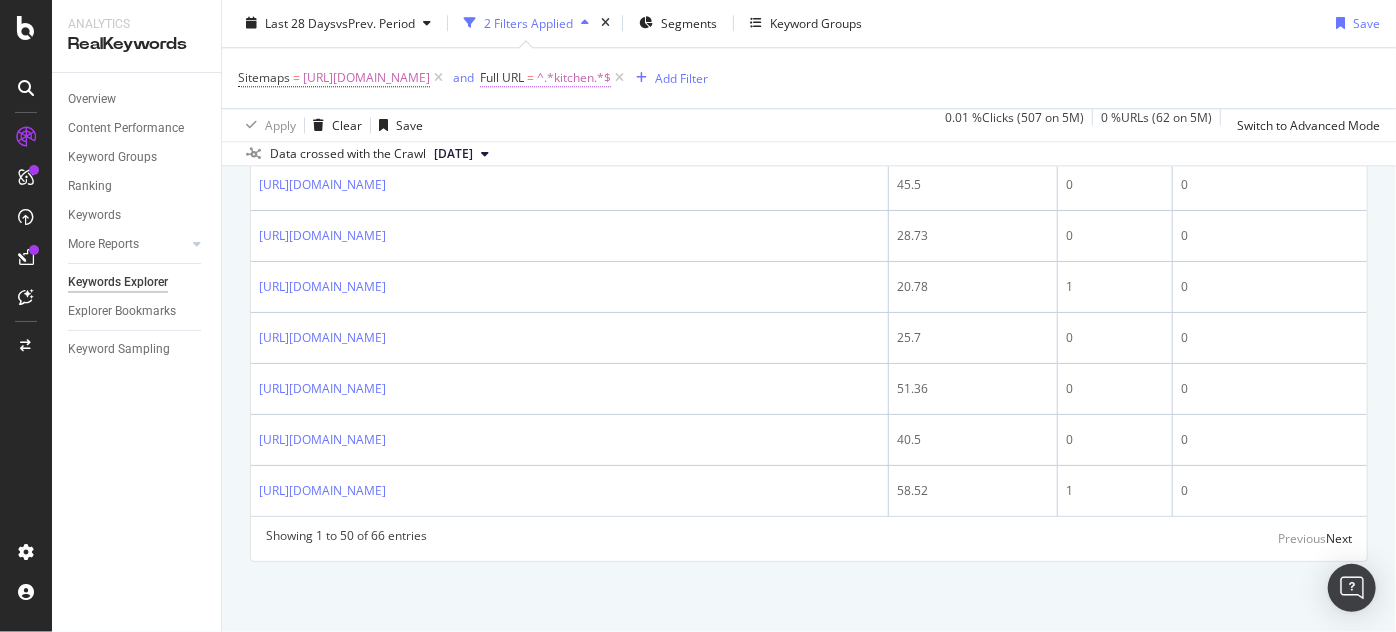 click on "^.*kitchen.*$" at bounding box center [574, 79] 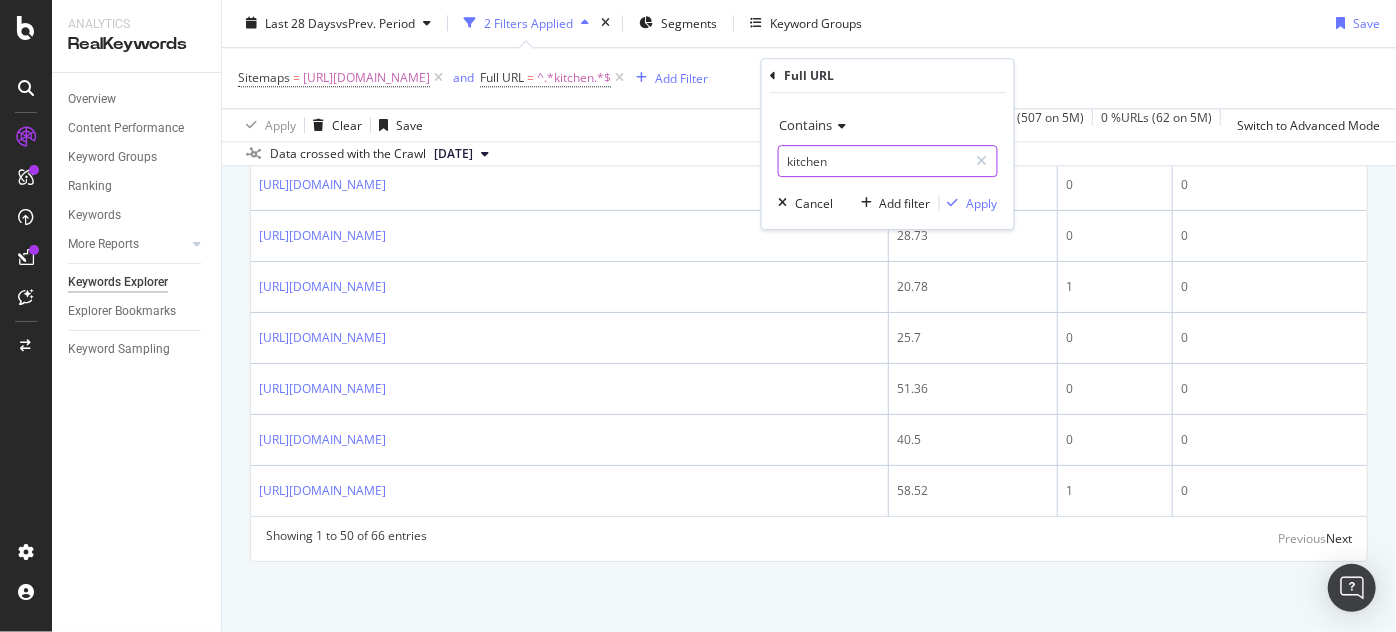 click on "kitchen" at bounding box center [873, 161] 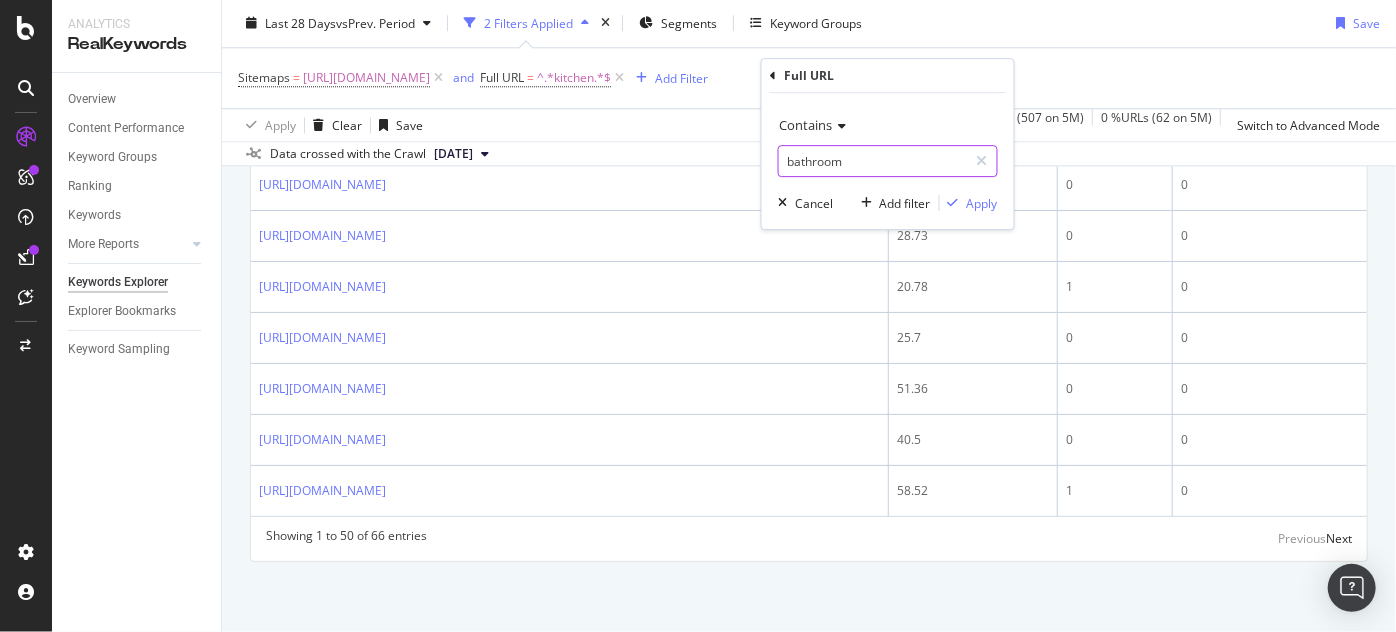 type on "bathroom" 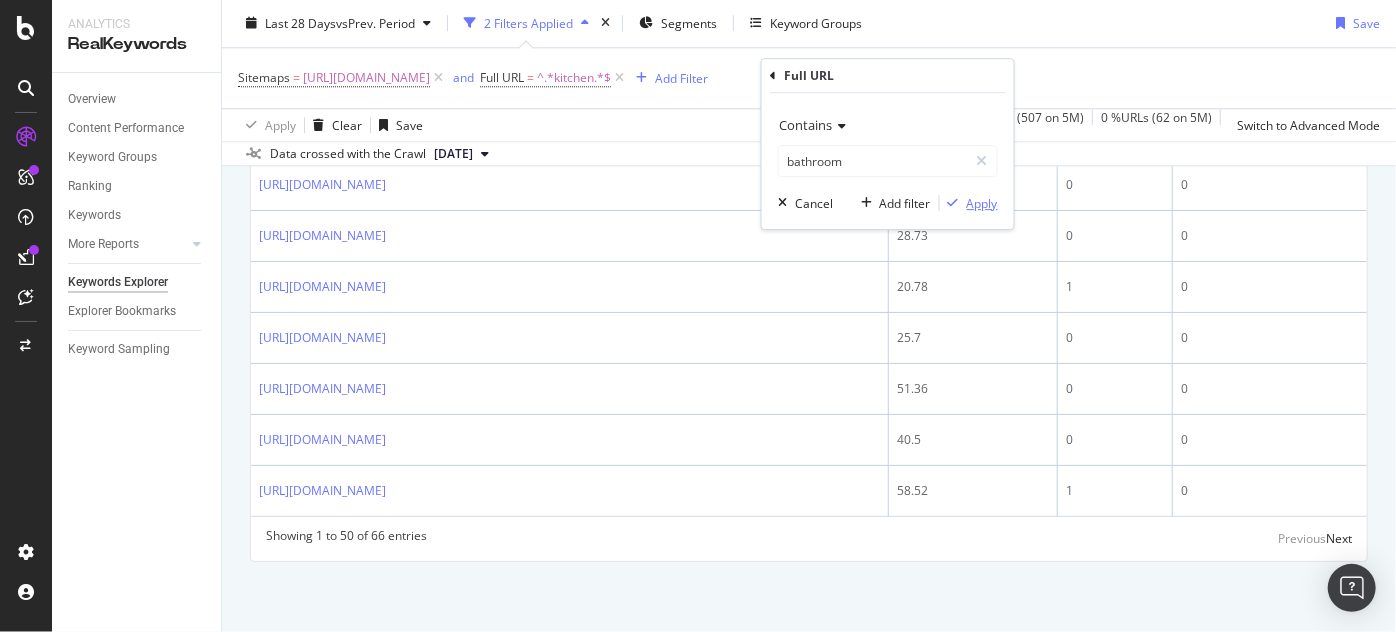 click at bounding box center [953, 203] 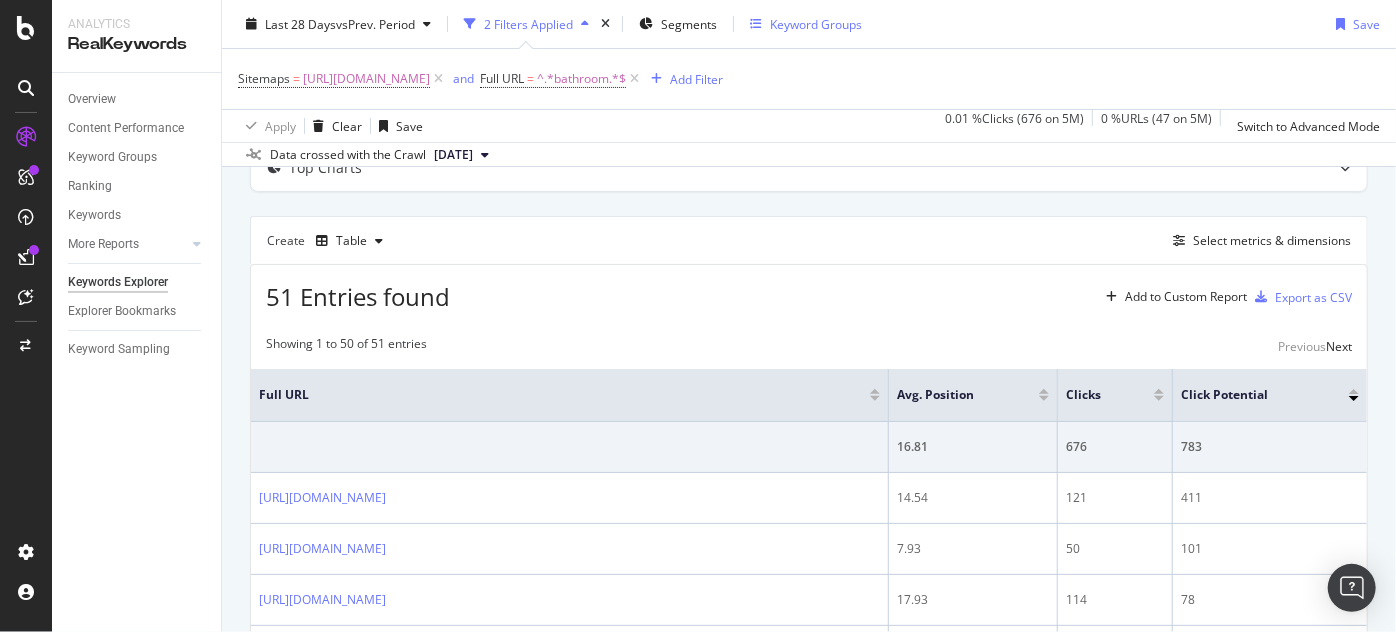 scroll, scrollTop: 2848, scrollLeft: 0, axis: vertical 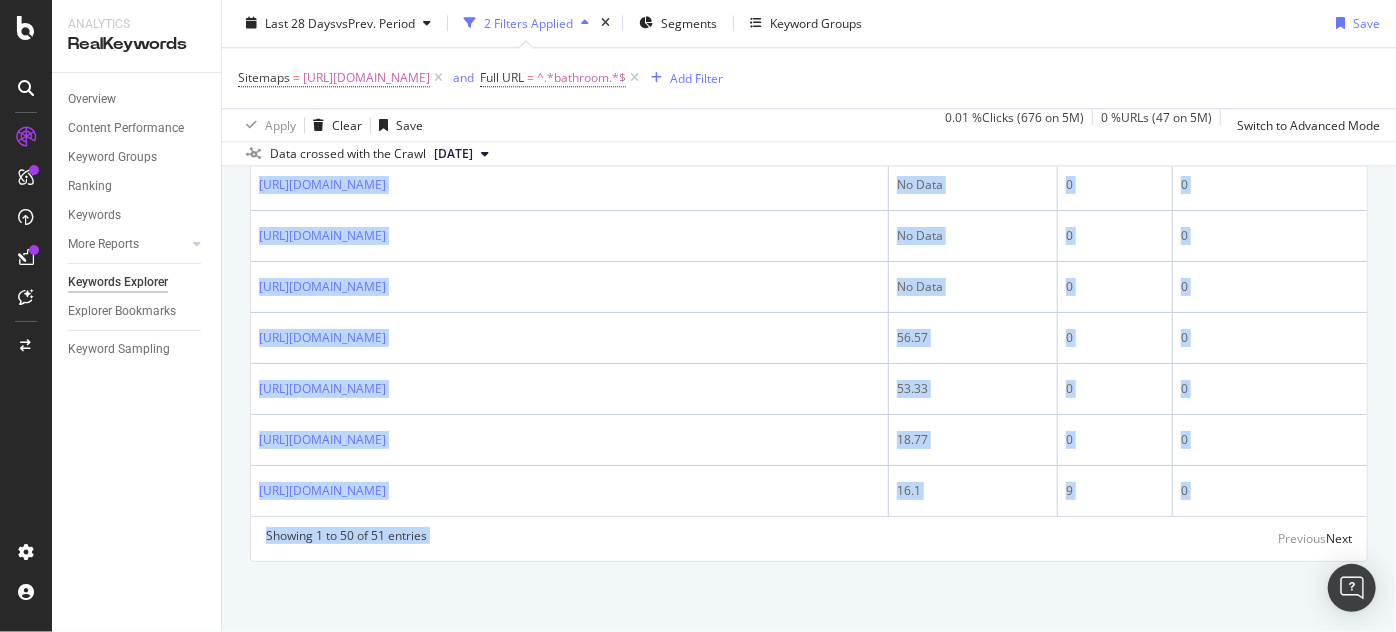 drag, startPoint x: 253, startPoint y: 306, endPoint x: 1071, endPoint y: 674, distance: 896.966 